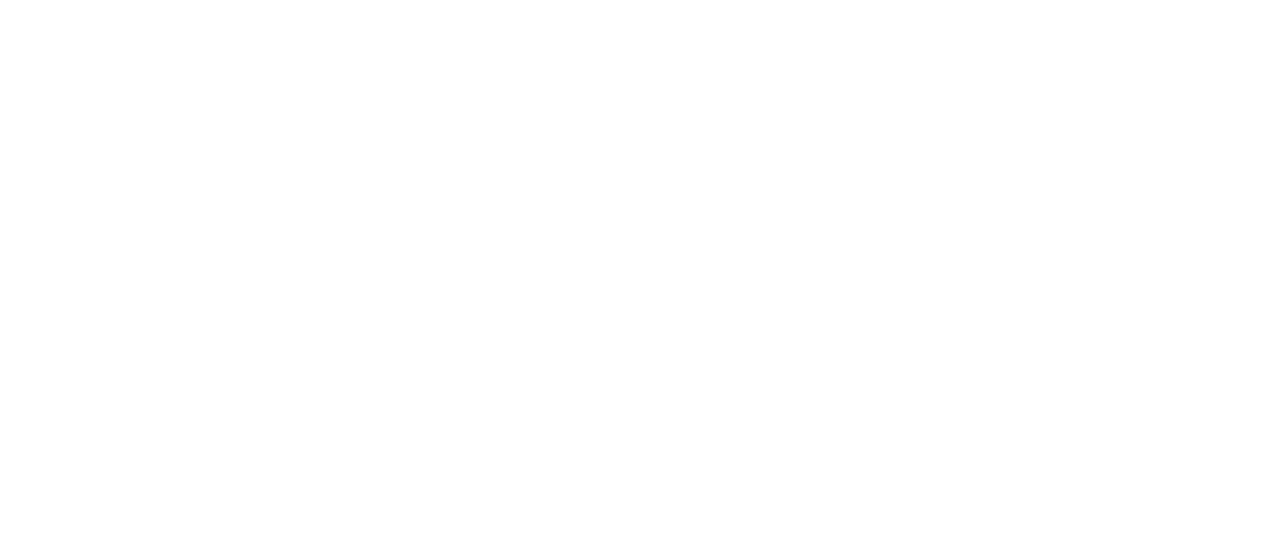 scroll, scrollTop: 0, scrollLeft: 0, axis: both 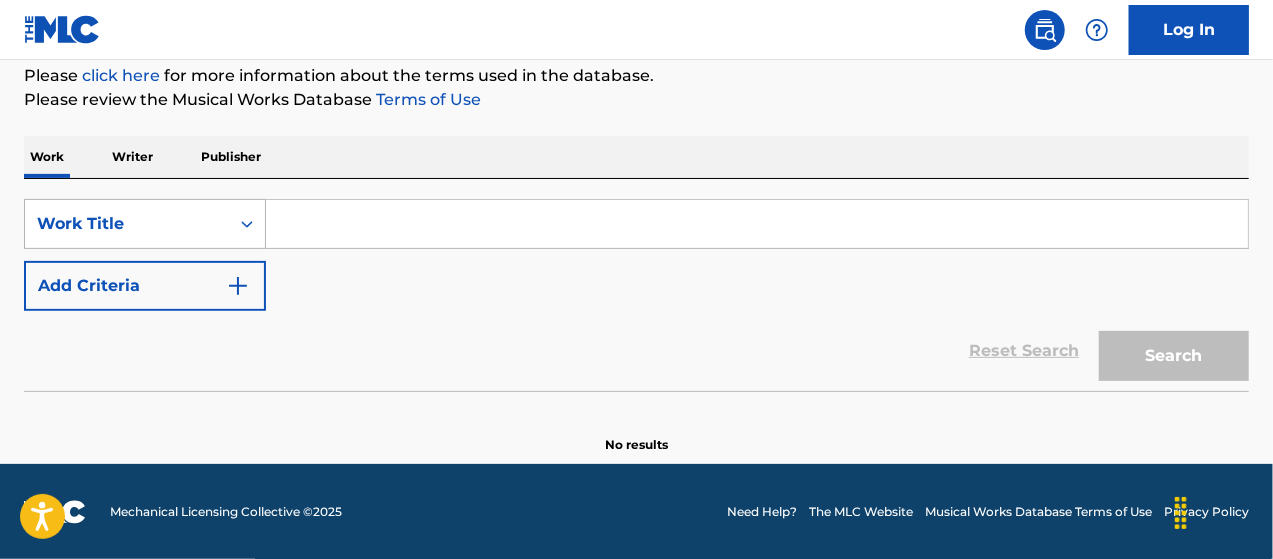 click on "Work Title" at bounding box center (127, 224) 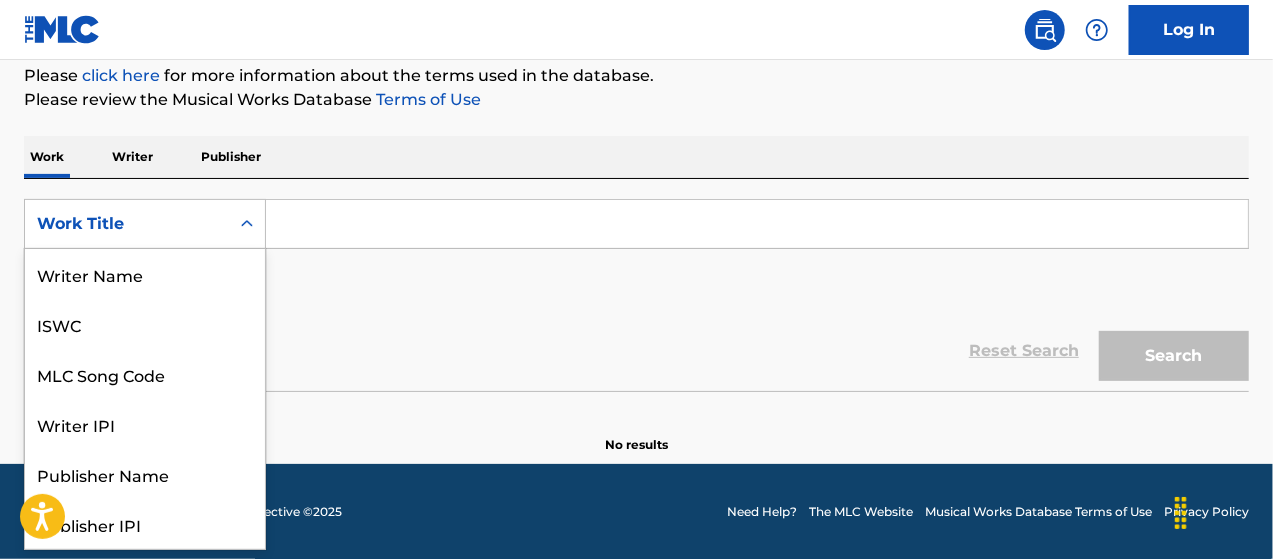 scroll, scrollTop: 100, scrollLeft: 0, axis: vertical 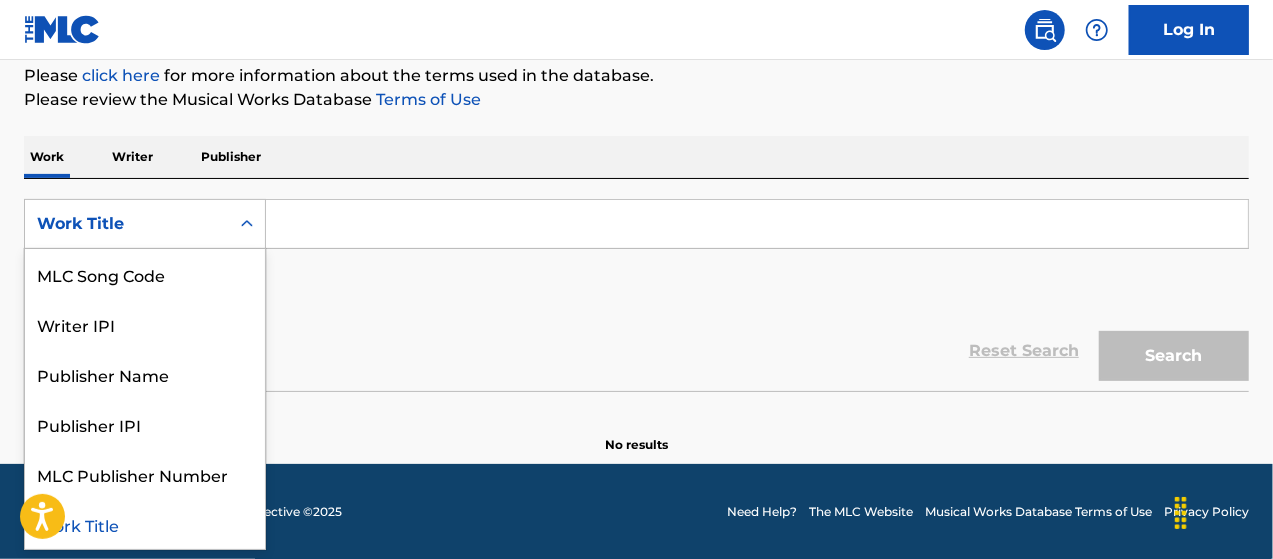 click on "Work Title" at bounding box center (145, 524) 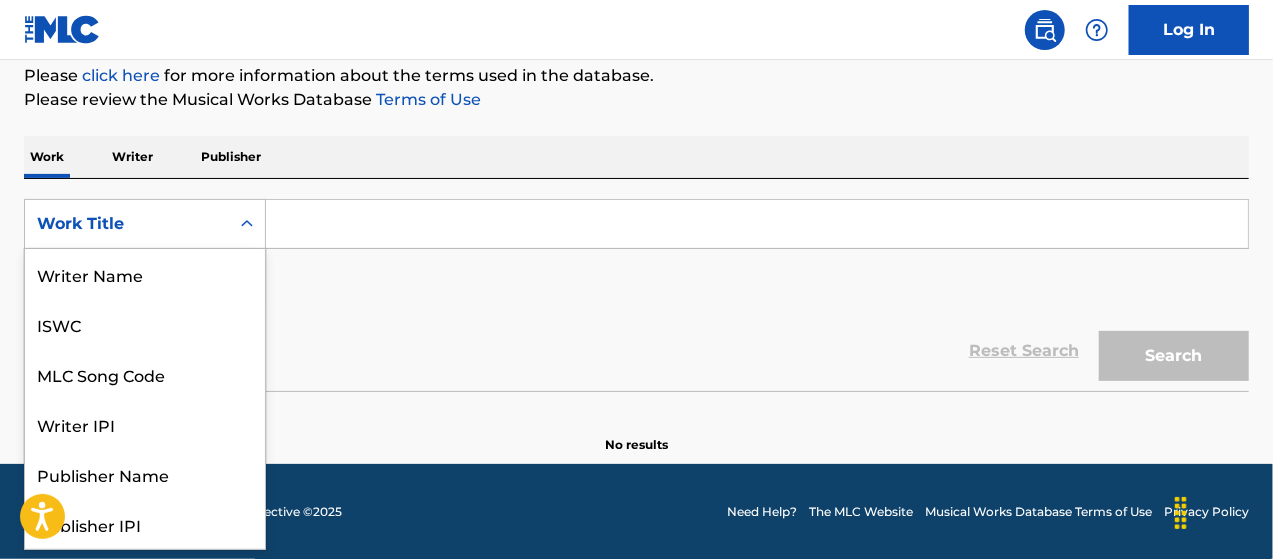 click on "Work Title" at bounding box center [127, 224] 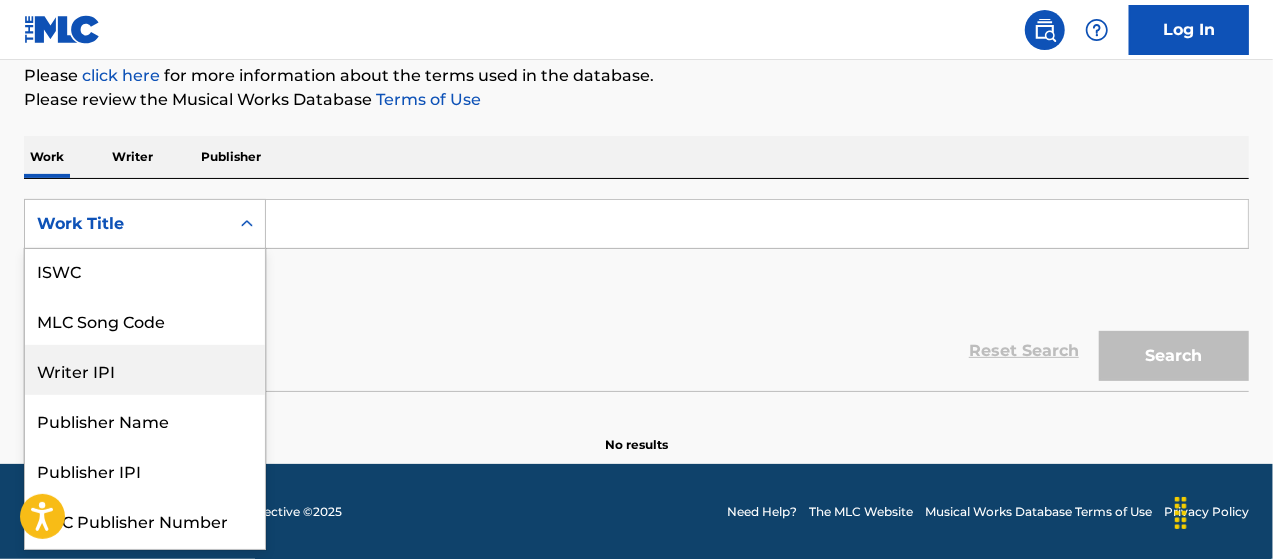 scroll, scrollTop: 0, scrollLeft: 0, axis: both 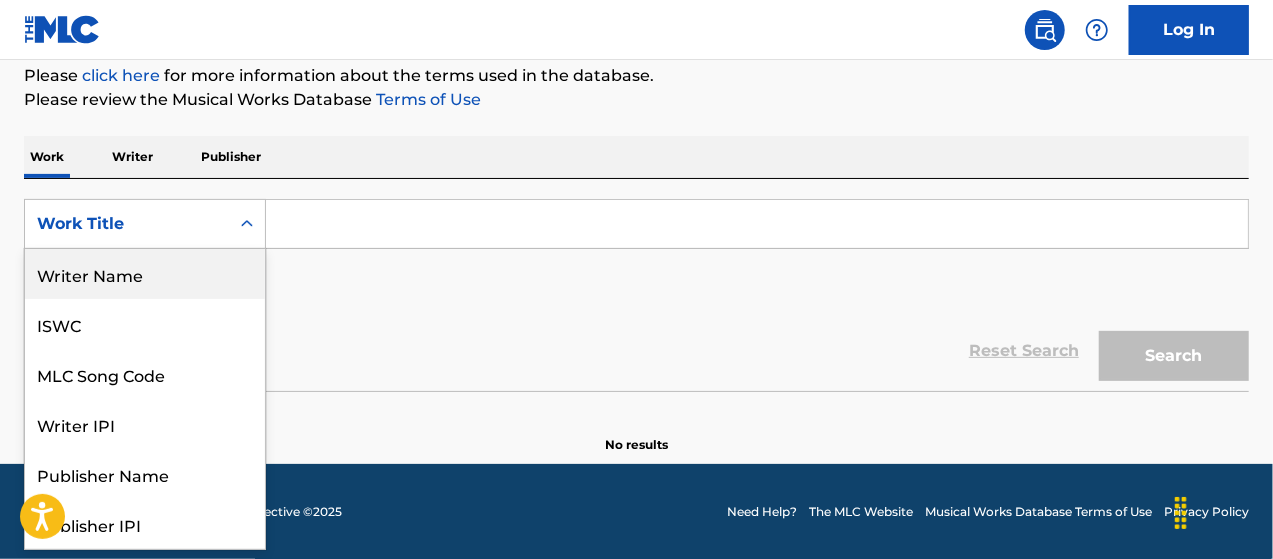 click on "Writer Name" at bounding box center [145, 274] 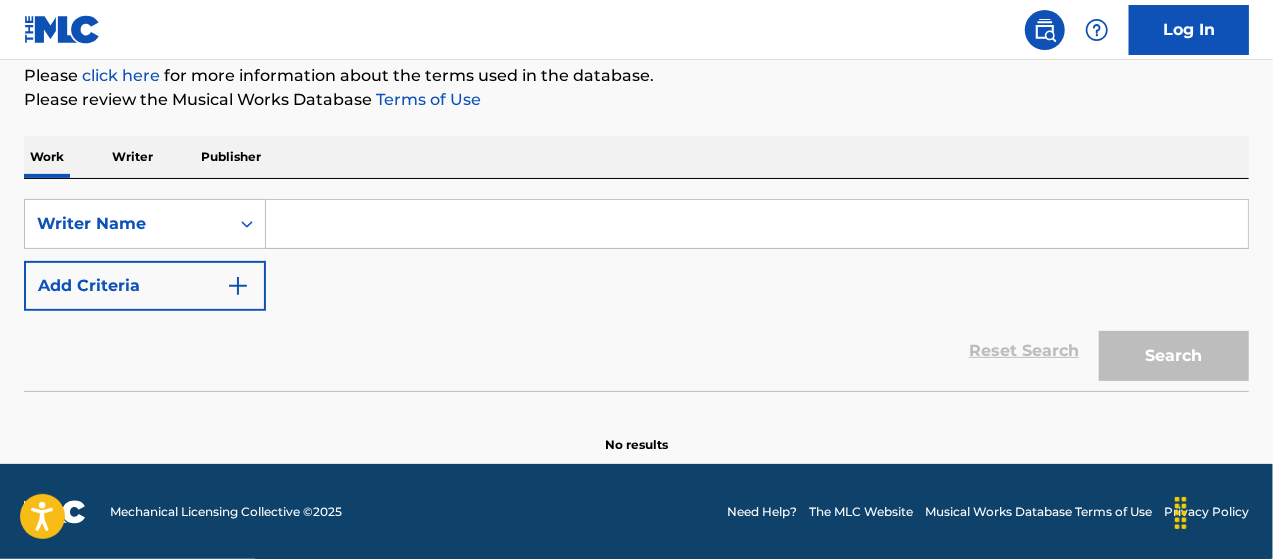 click at bounding box center [757, 224] 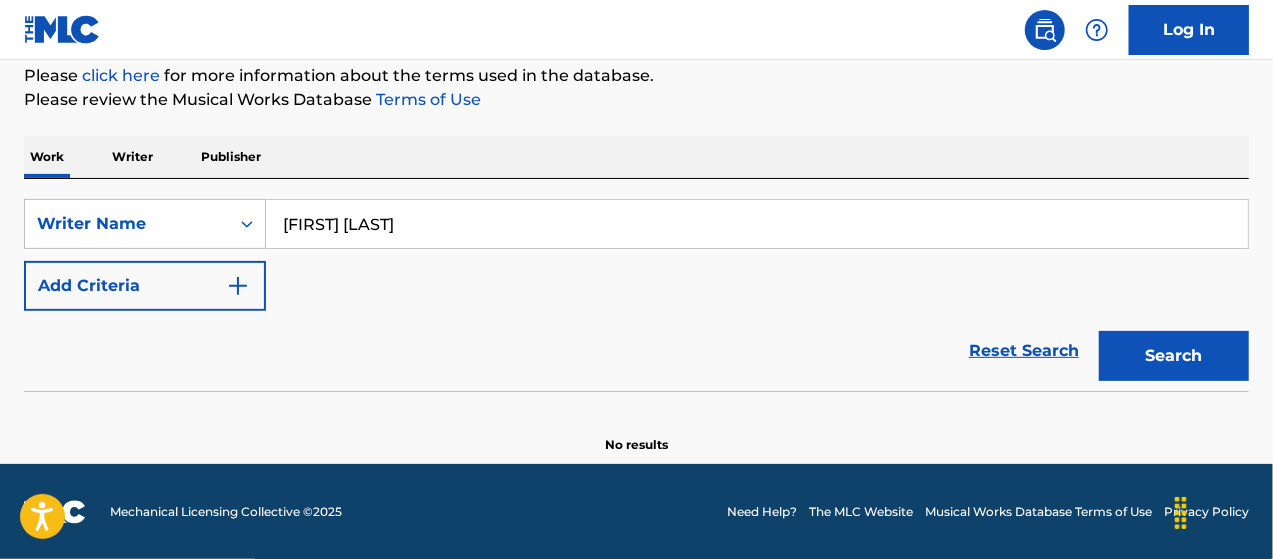 type on "[FIRST] [LAST]" 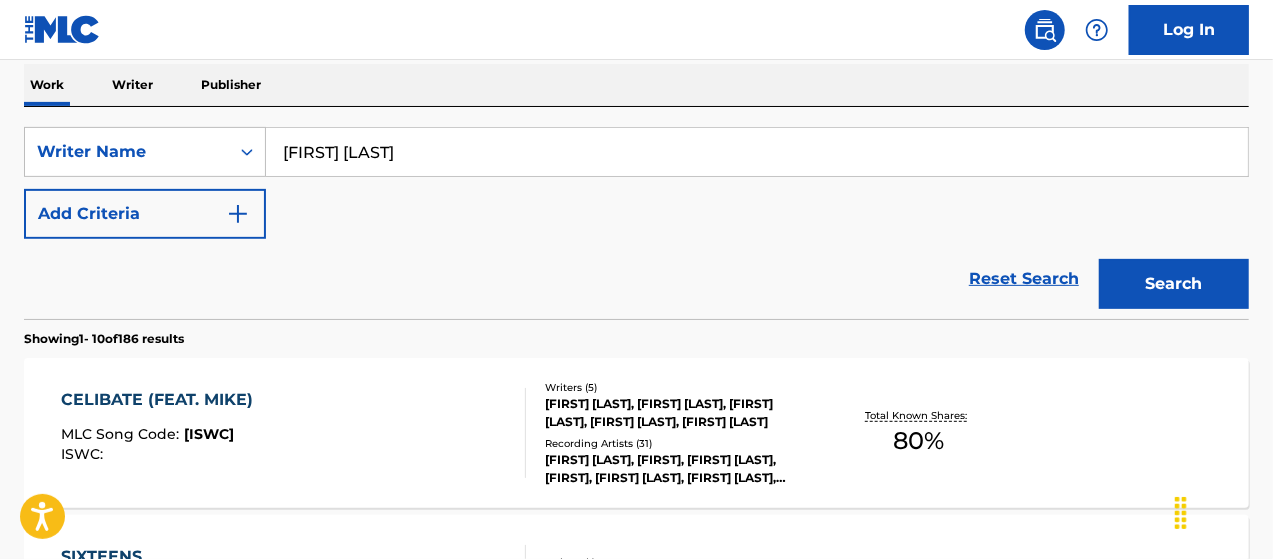 scroll, scrollTop: 512, scrollLeft: 0, axis: vertical 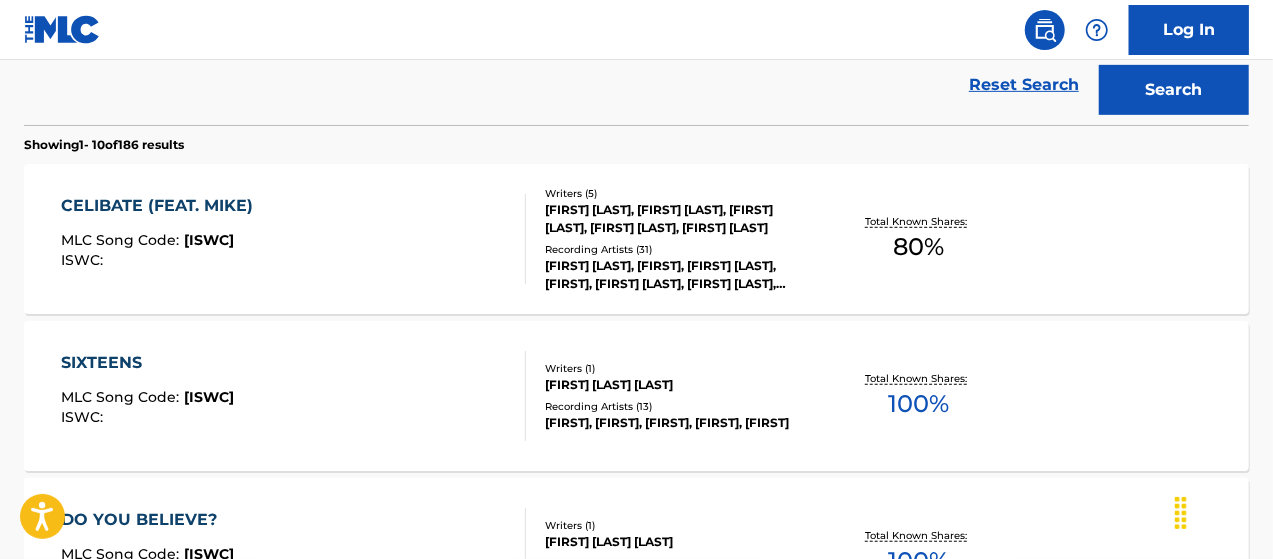 click on "Writers ( 1 )" at bounding box center [681, 368] 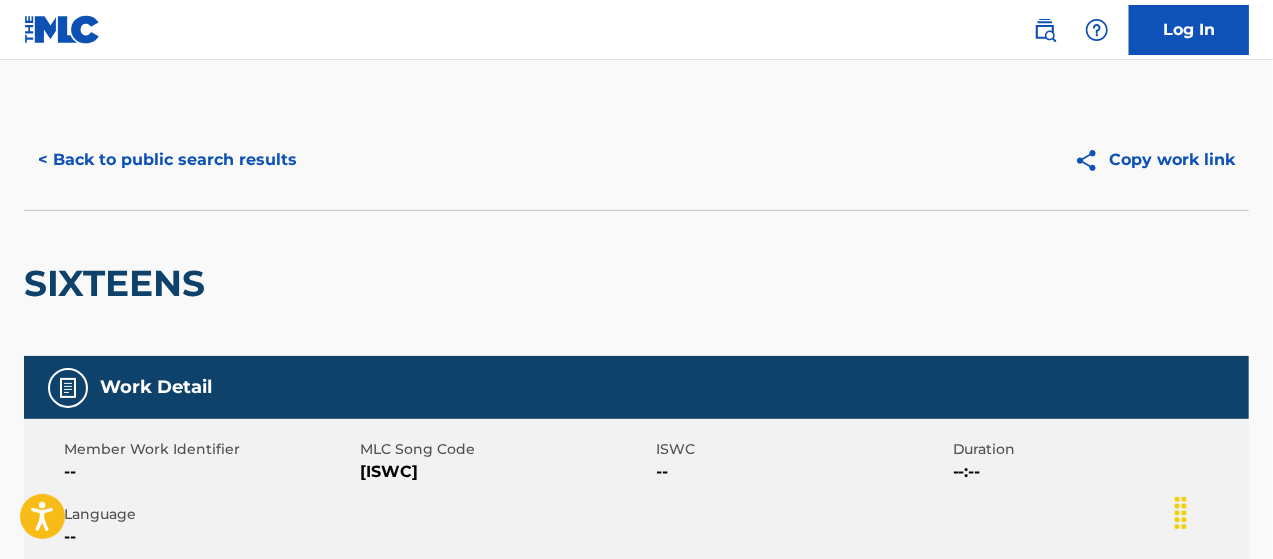 scroll, scrollTop: 0, scrollLeft: 0, axis: both 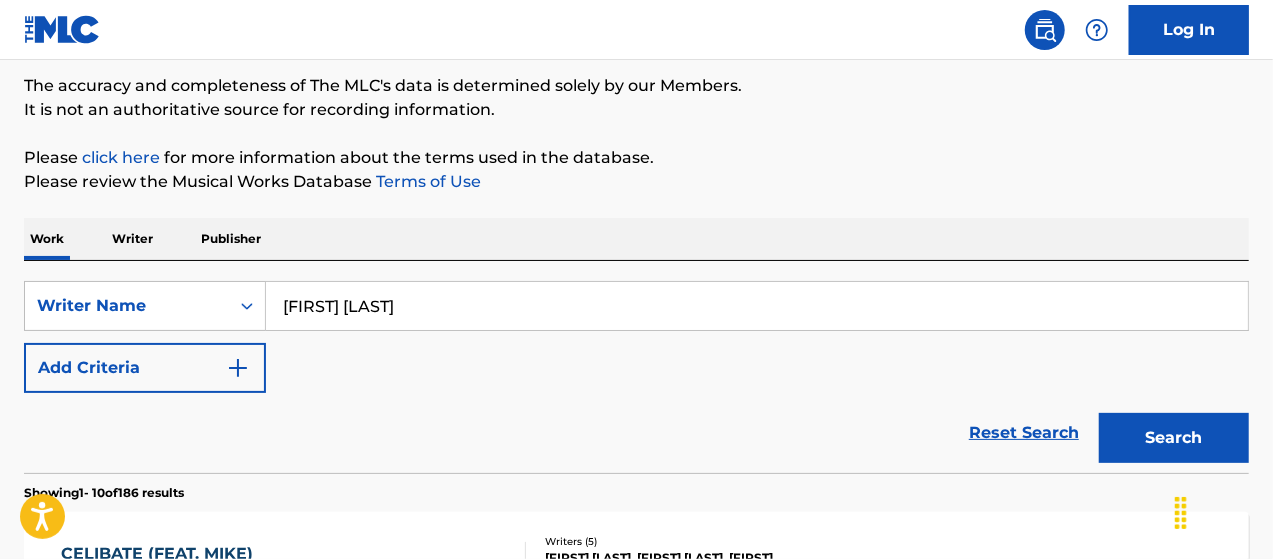 click at bounding box center (238, 368) 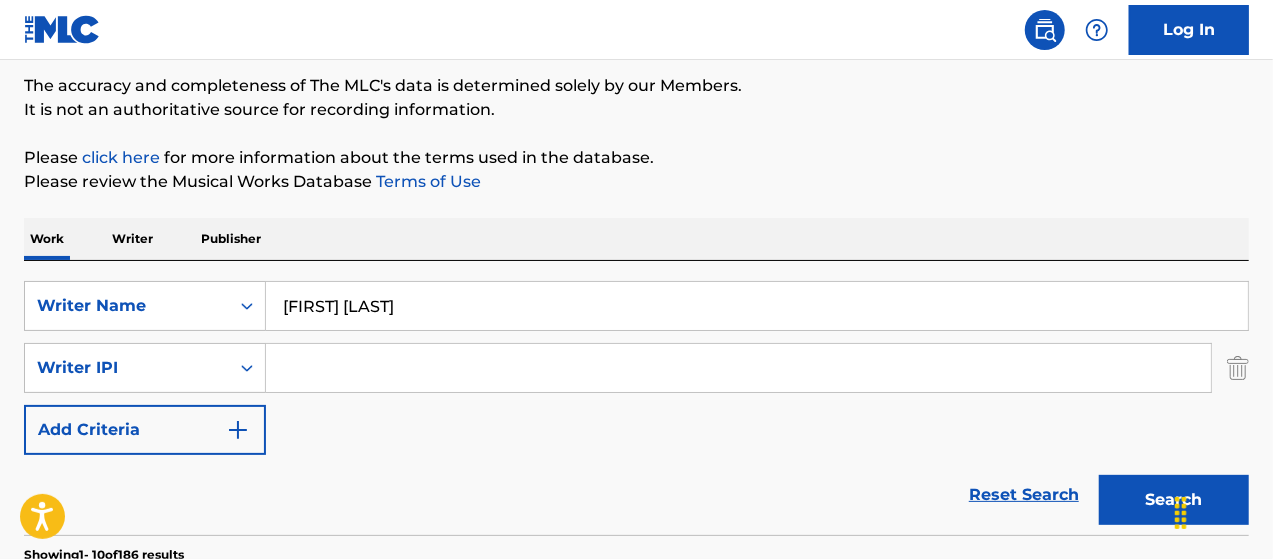 drag, startPoint x: 440, startPoint y: 306, endPoint x: 316, endPoint y: 246, distance: 137.7534 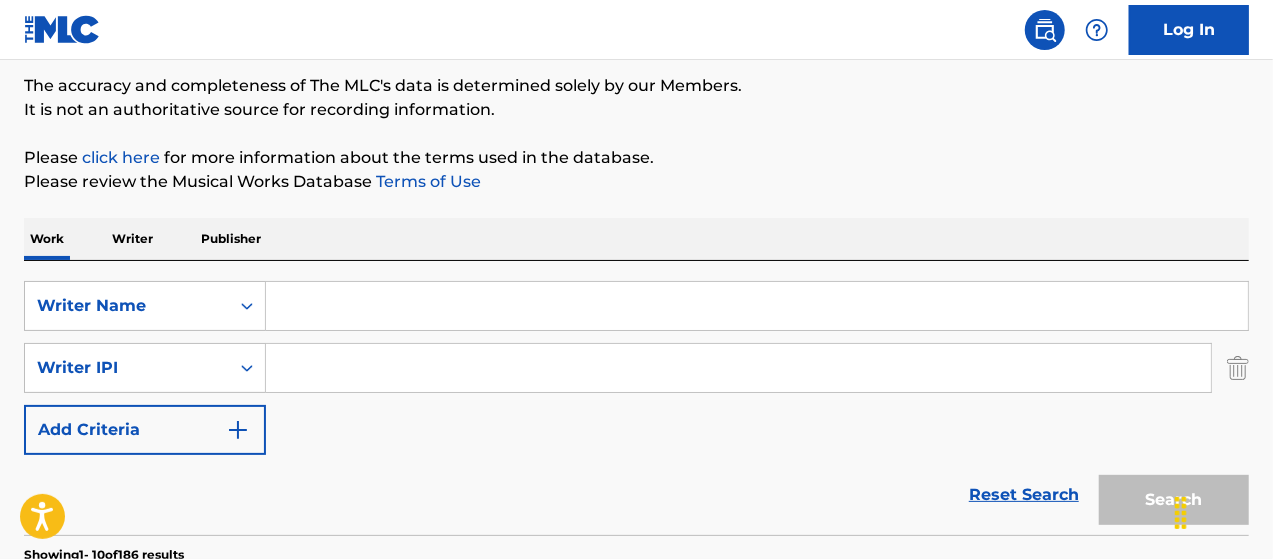 type 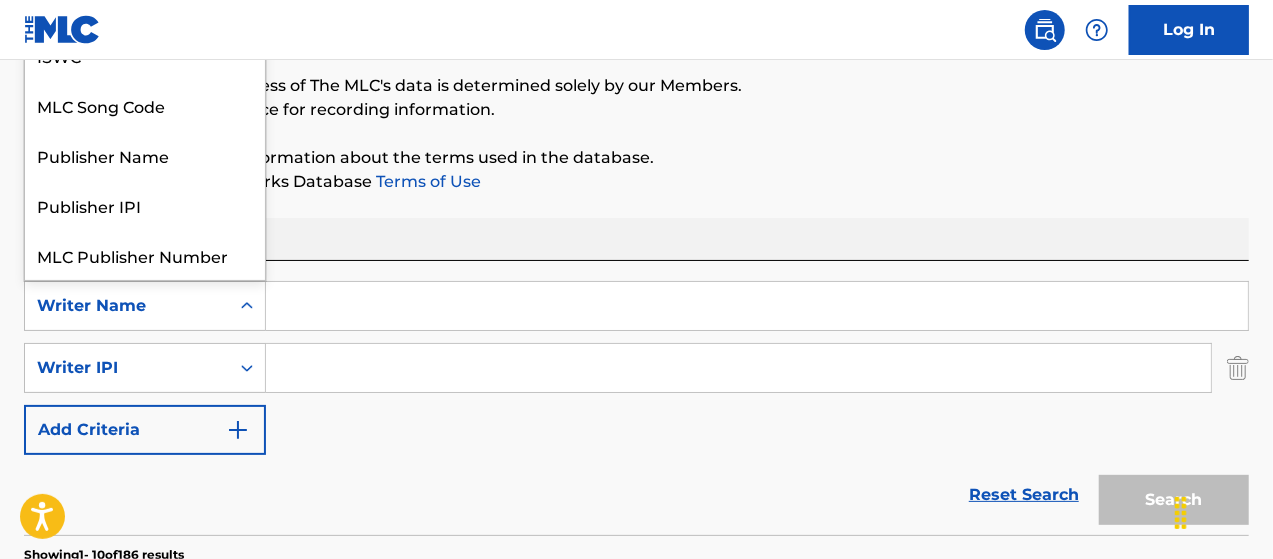 click on "Writer Name" at bounding box center [127, 306] 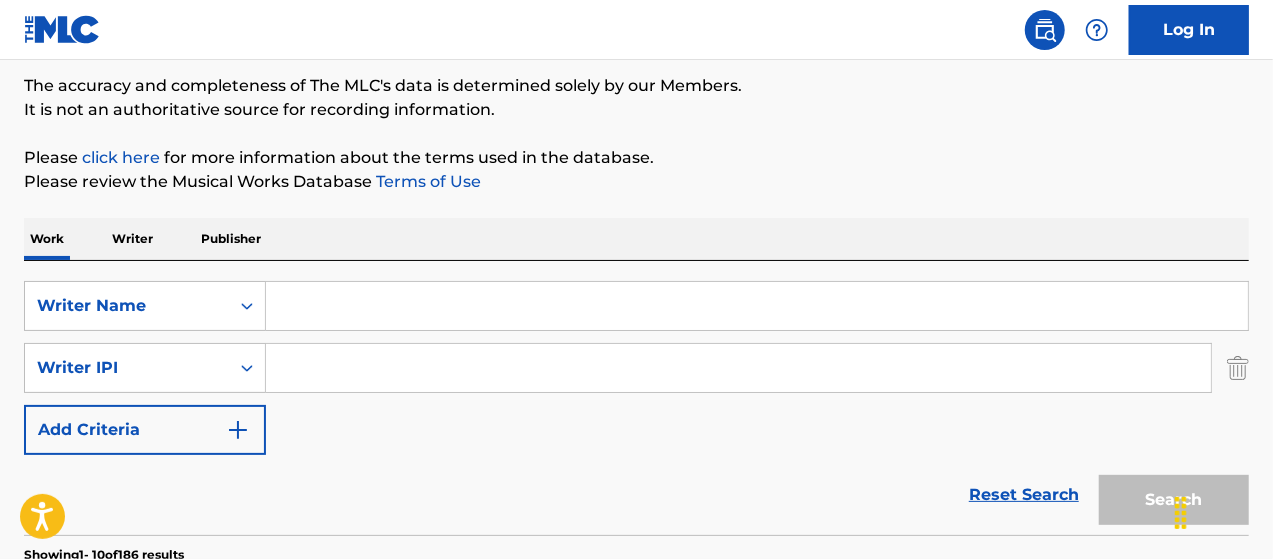 click at bounding box center (1238, 368) 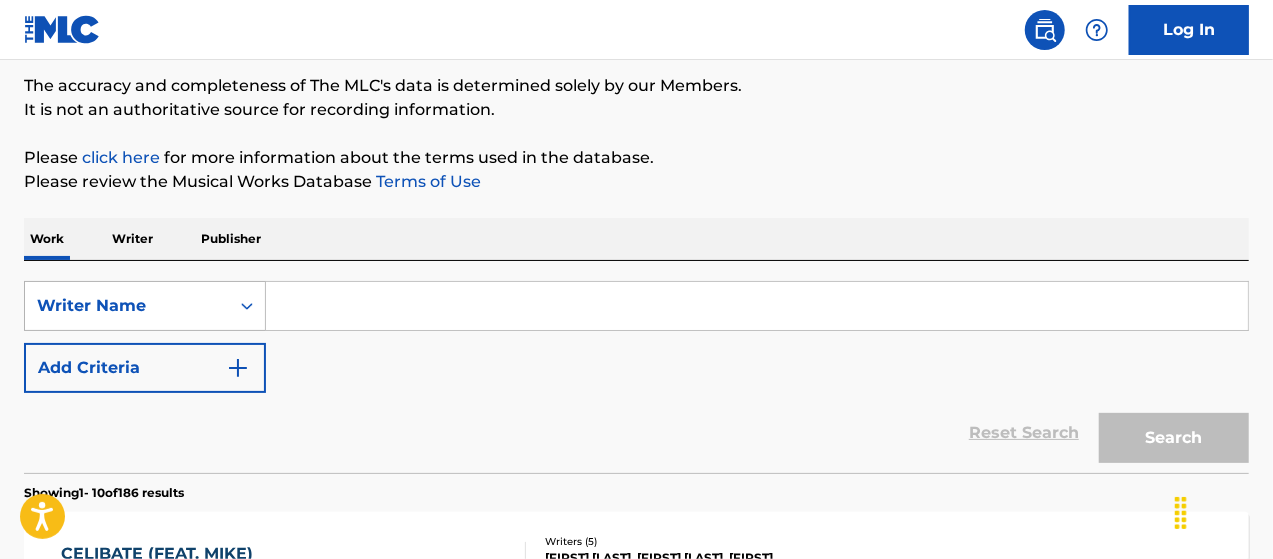 click on "Writer Name" at bounding box center (127, 306) 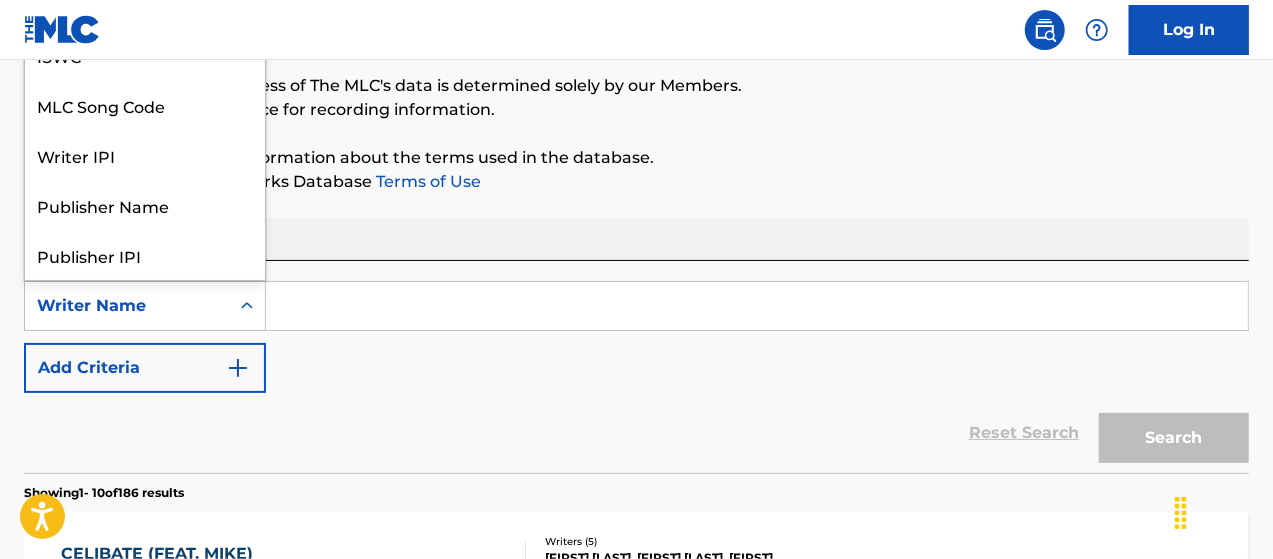 scroll, scrollTop: 100, scrollLeft: 0, axis: vertical 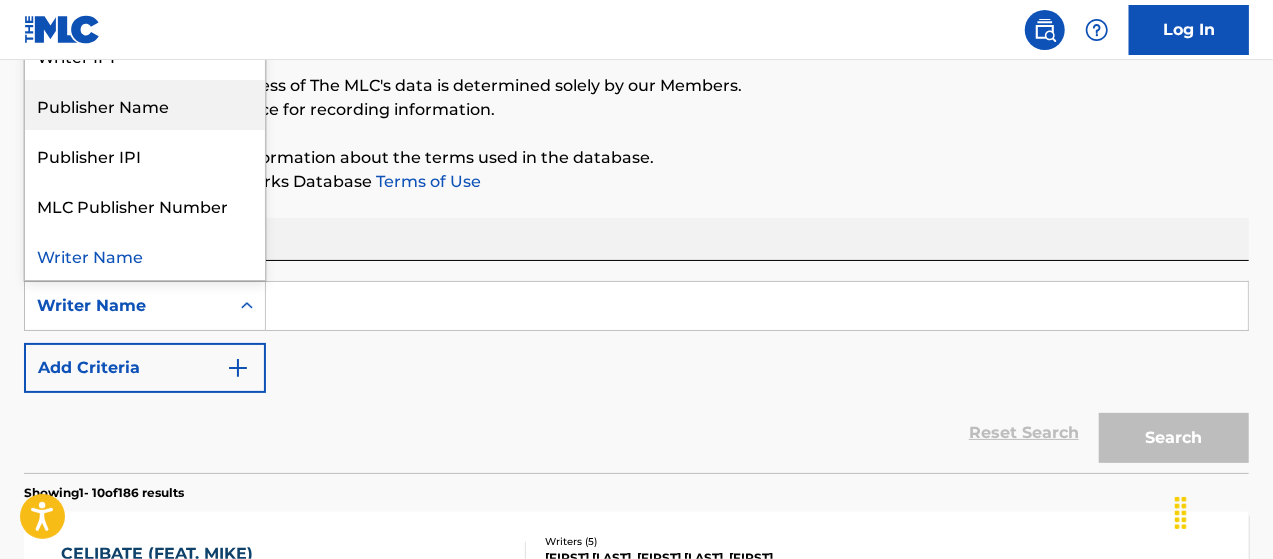 click on "Publisher Name" at bounding box center (145, 105) 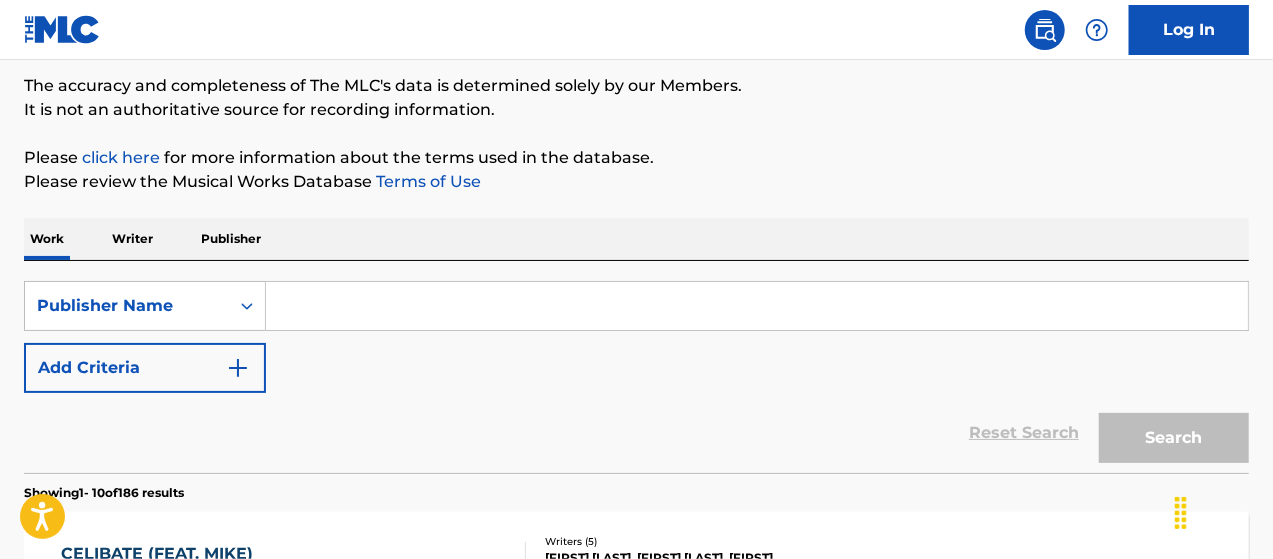 drag, startPoint x: 290, startPoint y: 309, endPoint x: 311, endPoint y: 298, distance: 23.70654 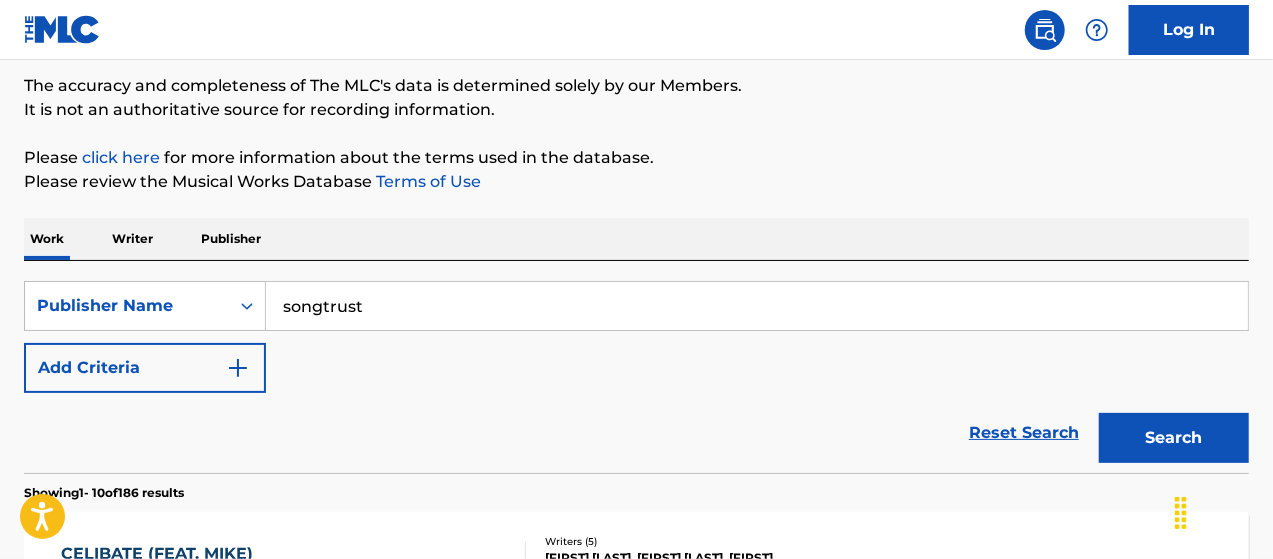 click on "Search" at bounding box center (1174, 438) 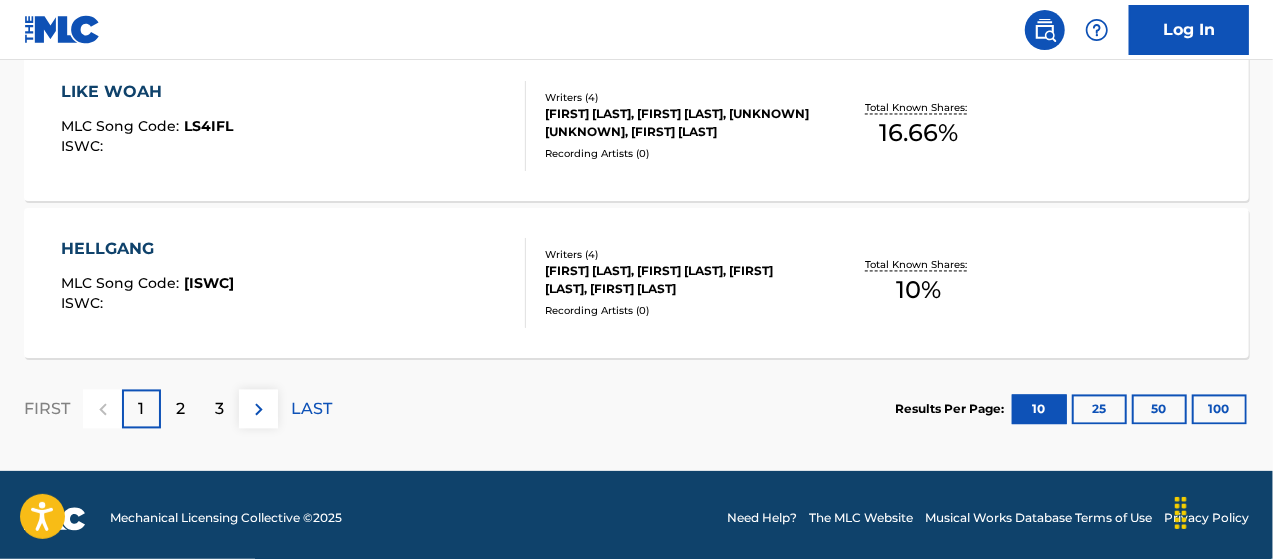 scroll, scrollTop: 1888, scrollLeft: 0, axis: vertical 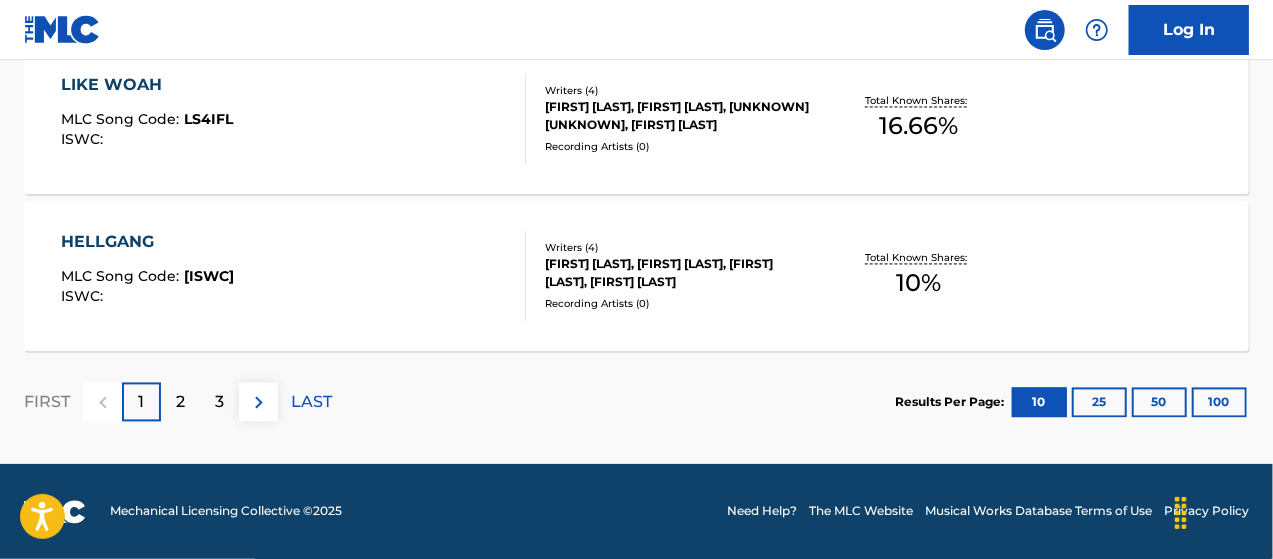 click on "2" at bounding box center [180, 403] 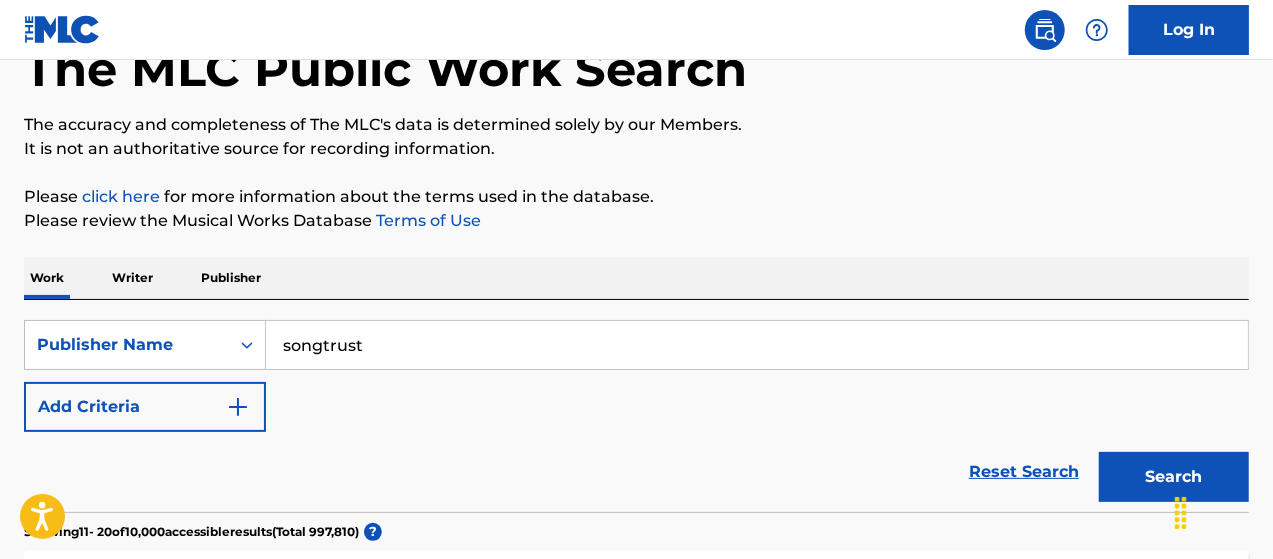 scroll, scrollTop: 166, scrollLeft: 0, axis: vertical 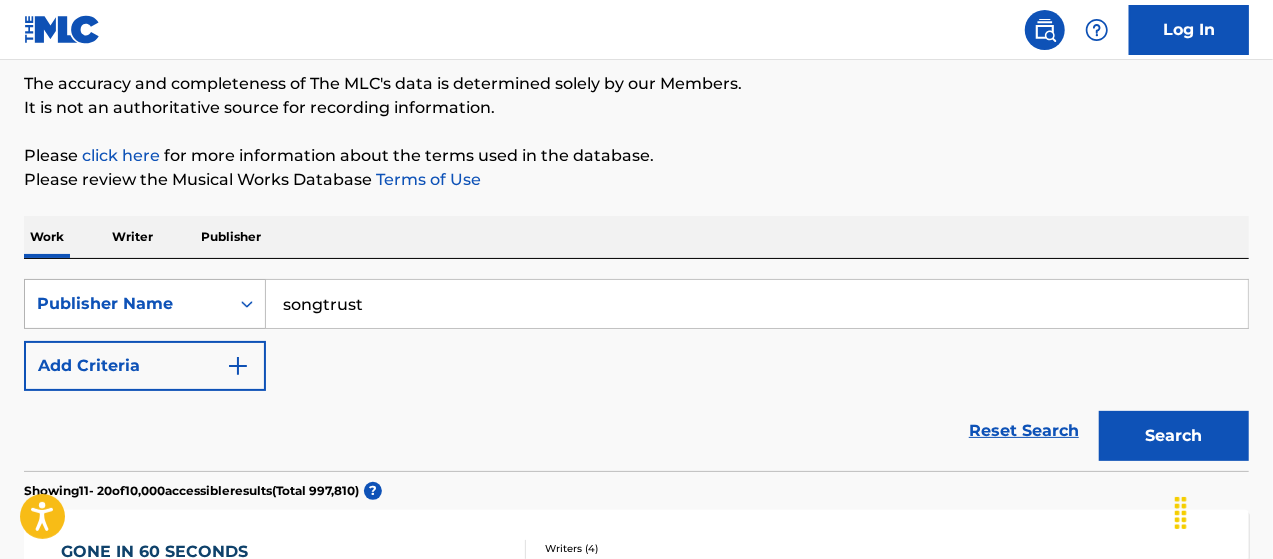 click on "Publisher Name" at bounding box center [127, 304] 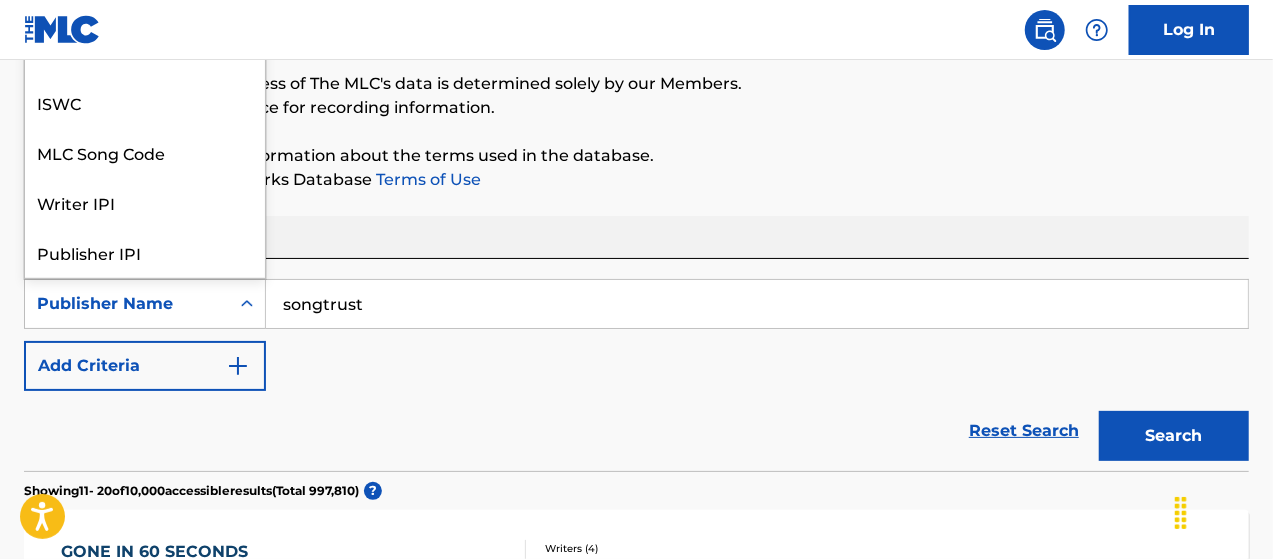 scroll, scrollTop: 0, scrollLeft: 0, axis: both 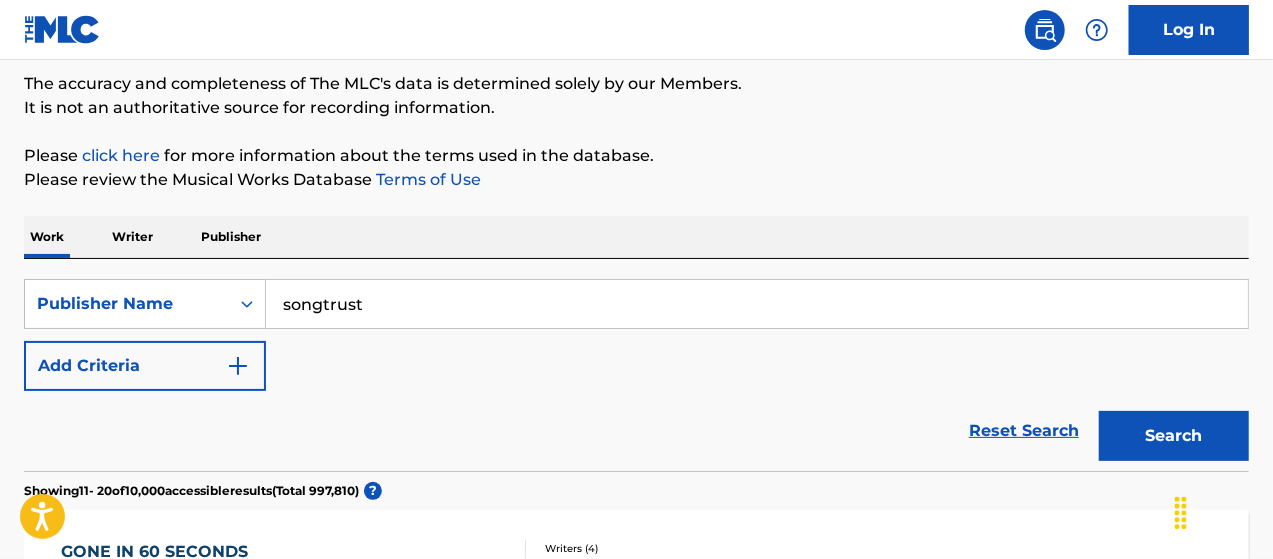 click on "Reset Search Search" at bounding box center (636, 431) 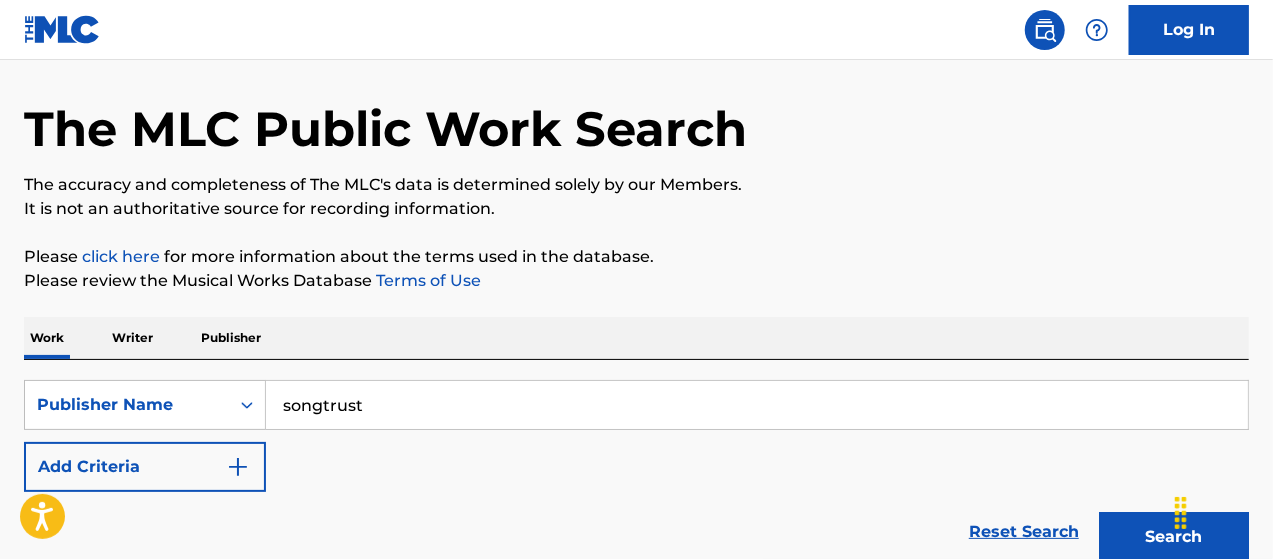 scroll, scrollTop: 200, scrollLeft: 0, axis: vertical 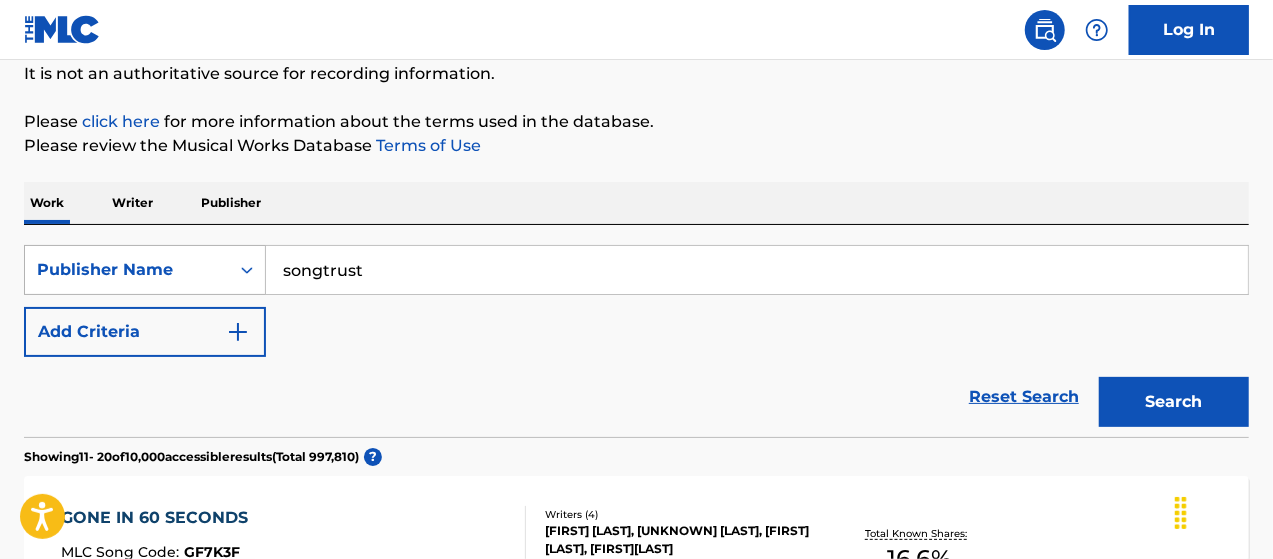 click 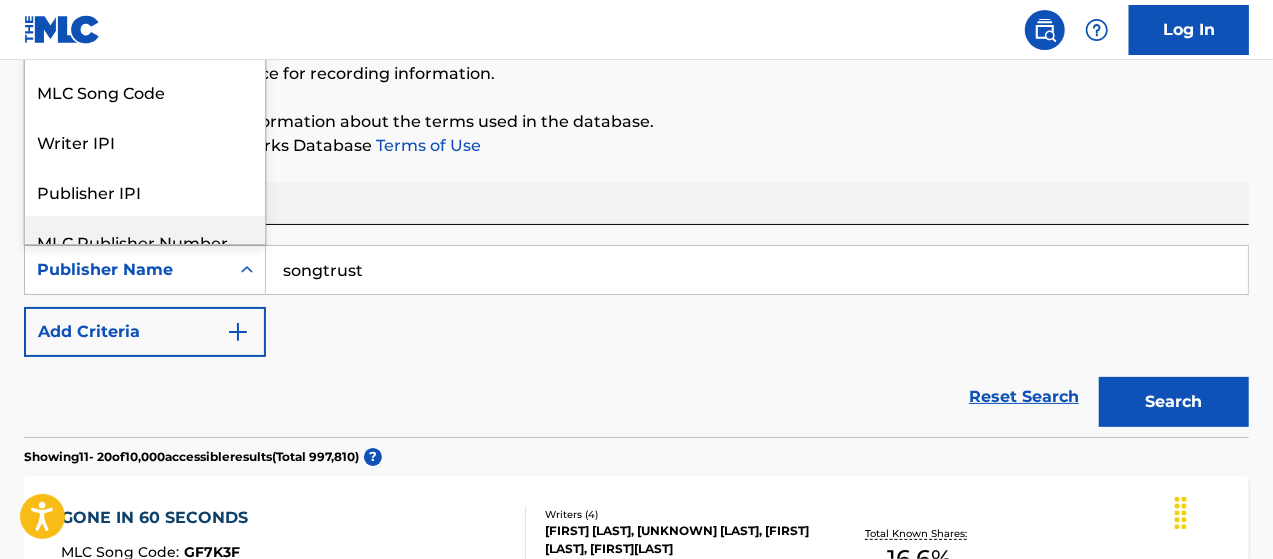 scroll, scrollTop: 0, scrollLeft: 0, axis: both 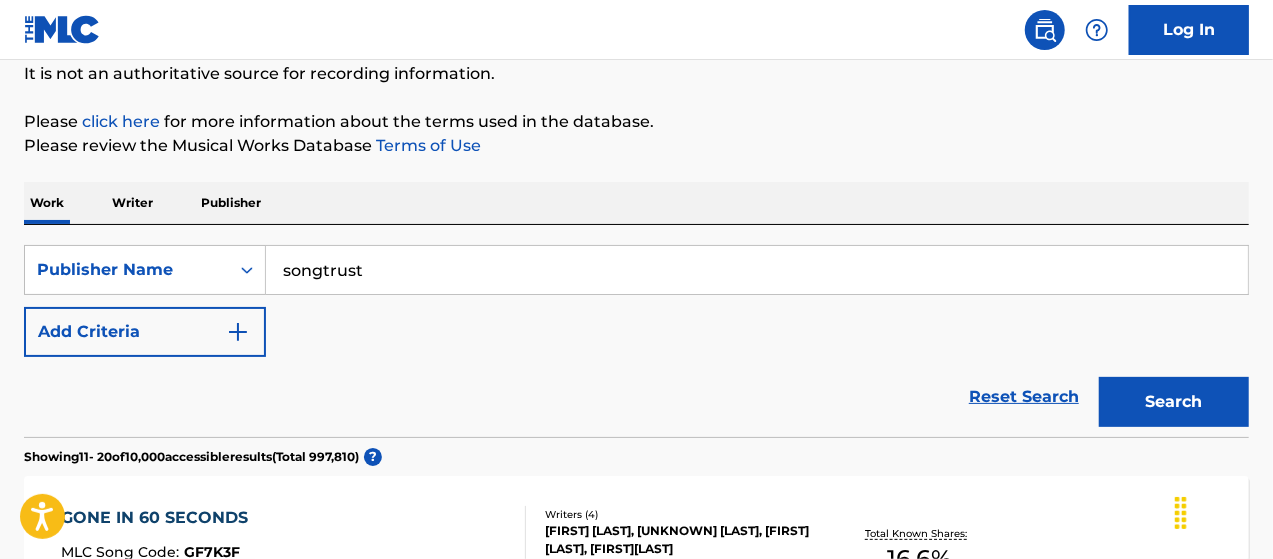 click on "songtrust" at bounding box center [757, 270] 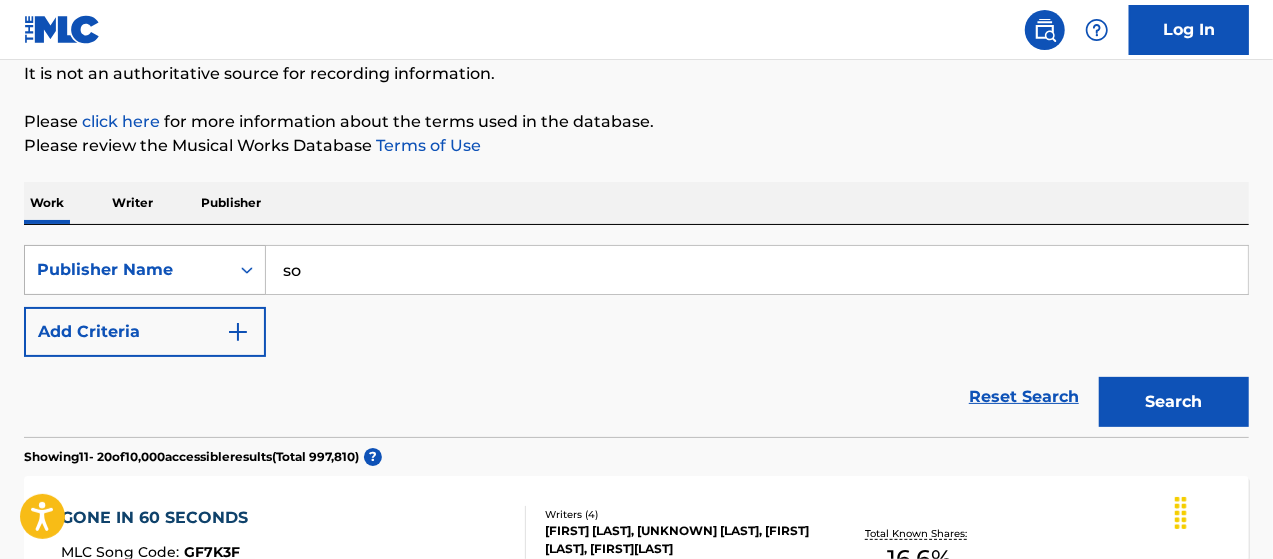 type on "s" 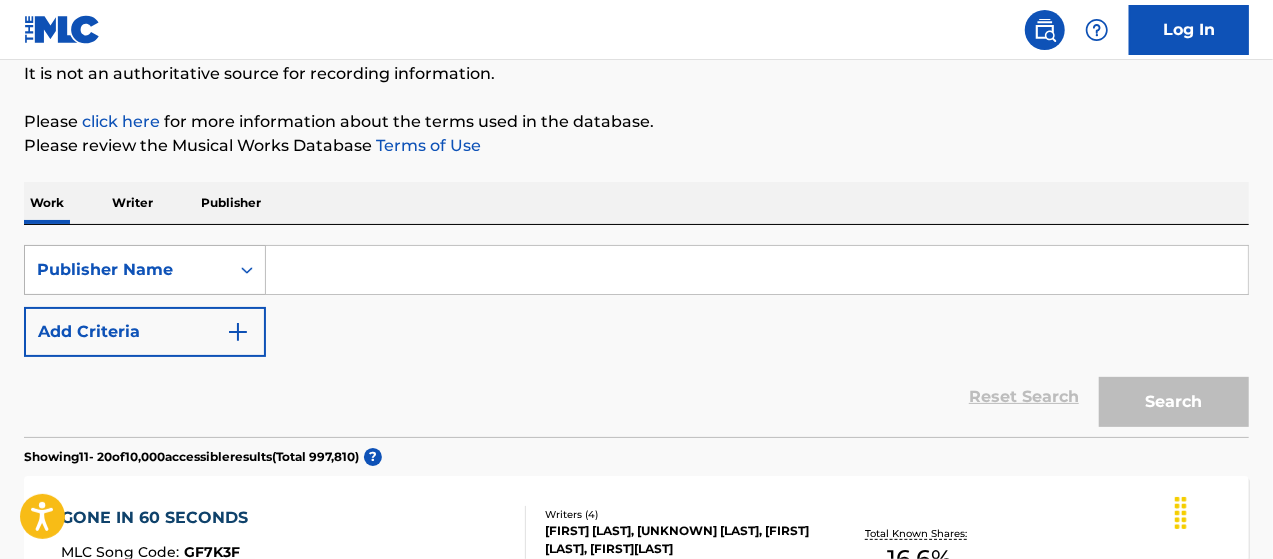 type 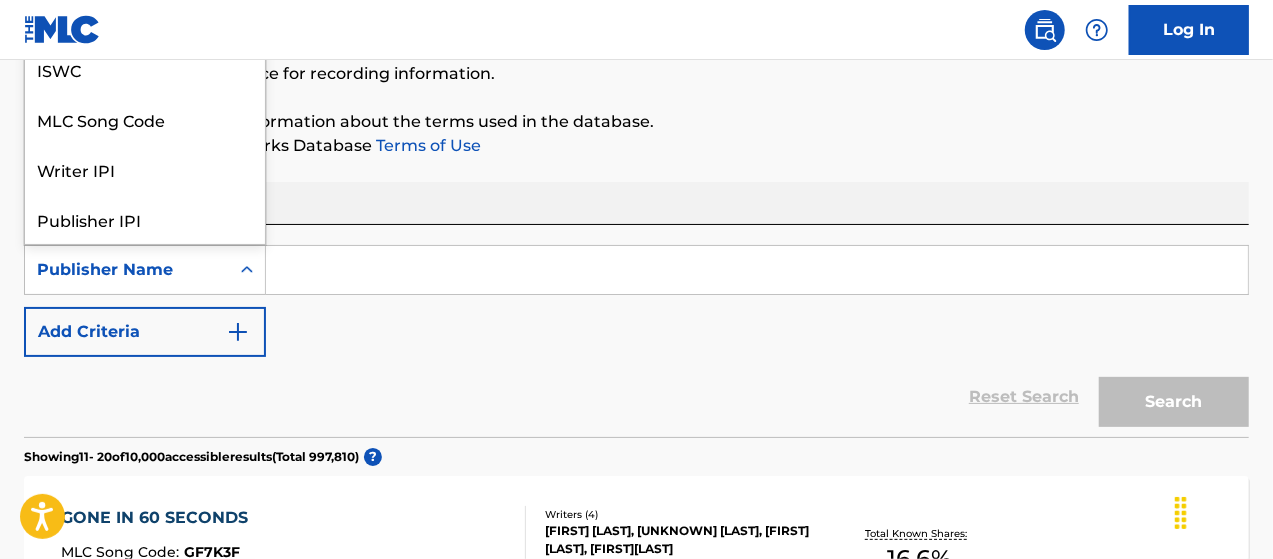 click 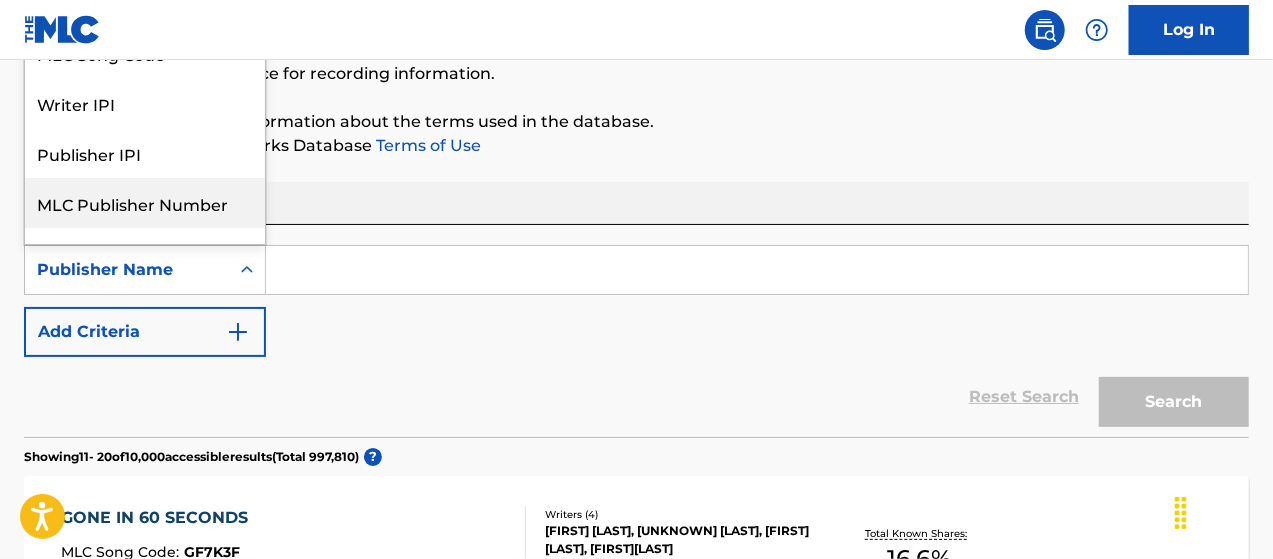 scroll, scrollTop: 100, scrollLeft: 0, axis: vertical 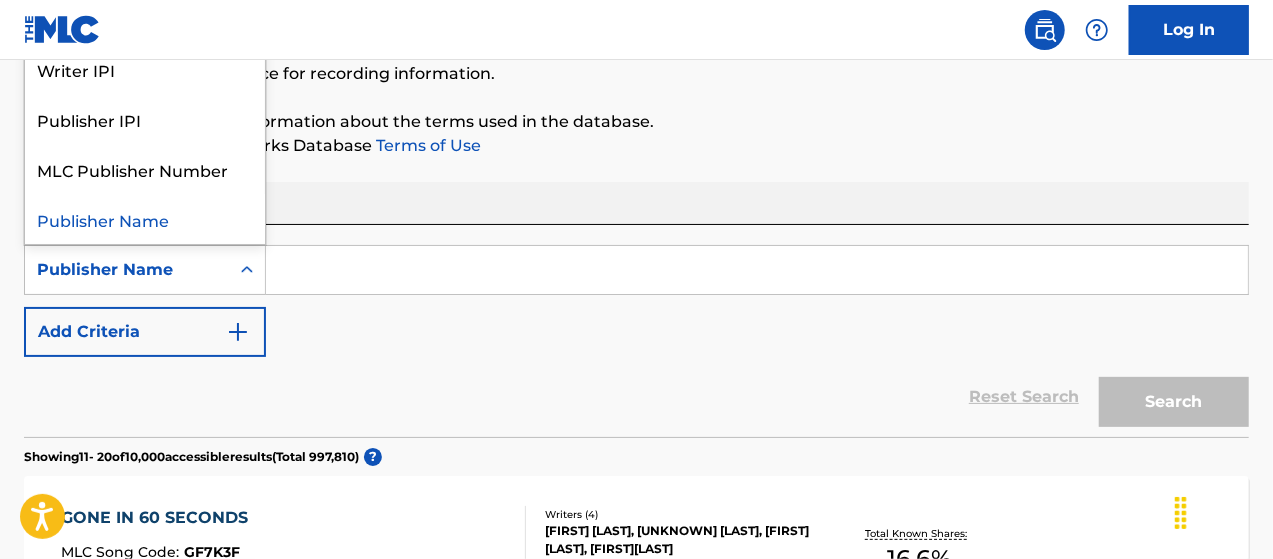drag, startPoint x: 583, startPoint y: 417, endPoint x: 582, endPoint y: 406, distance: 11.045361 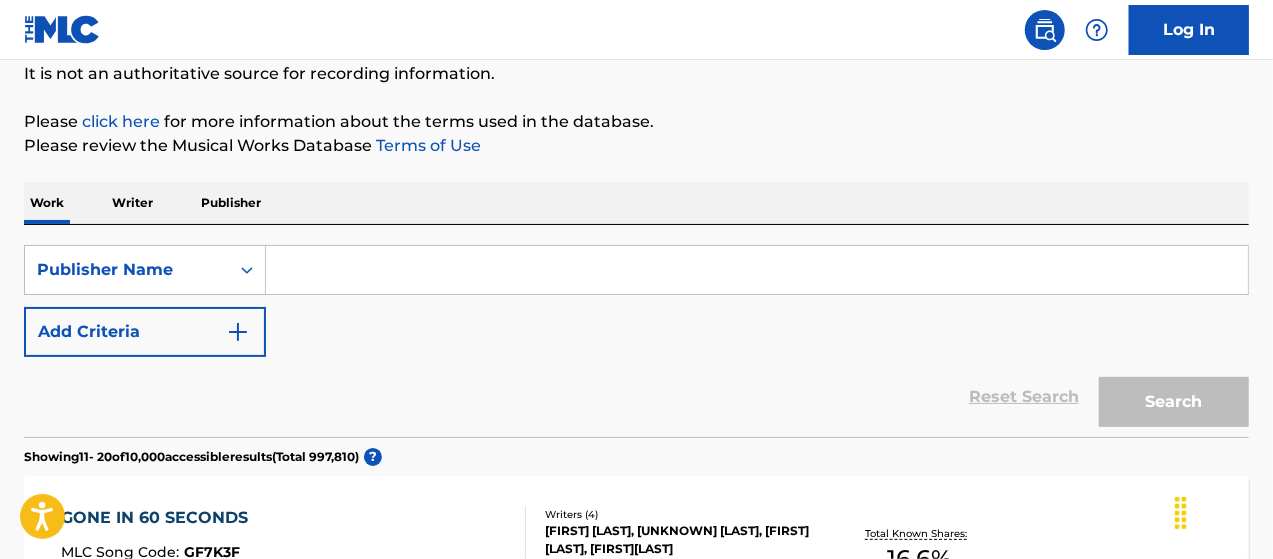 click on "Writer" at bounding box center (132, 203) 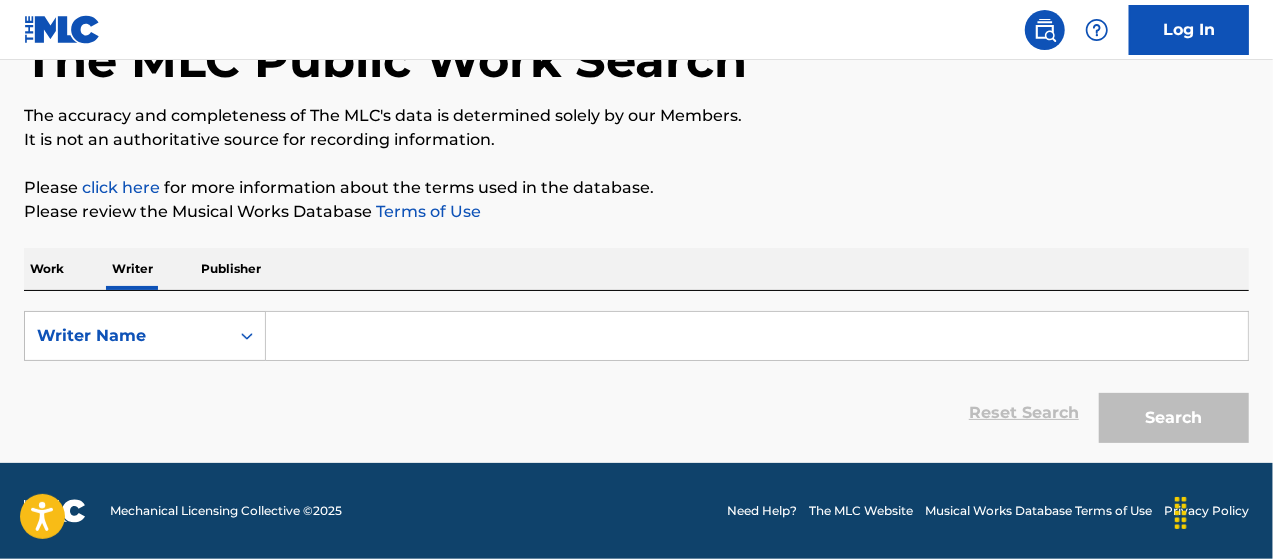 scroll, scrollTop: 0, scrollLeft: 0, axis: both 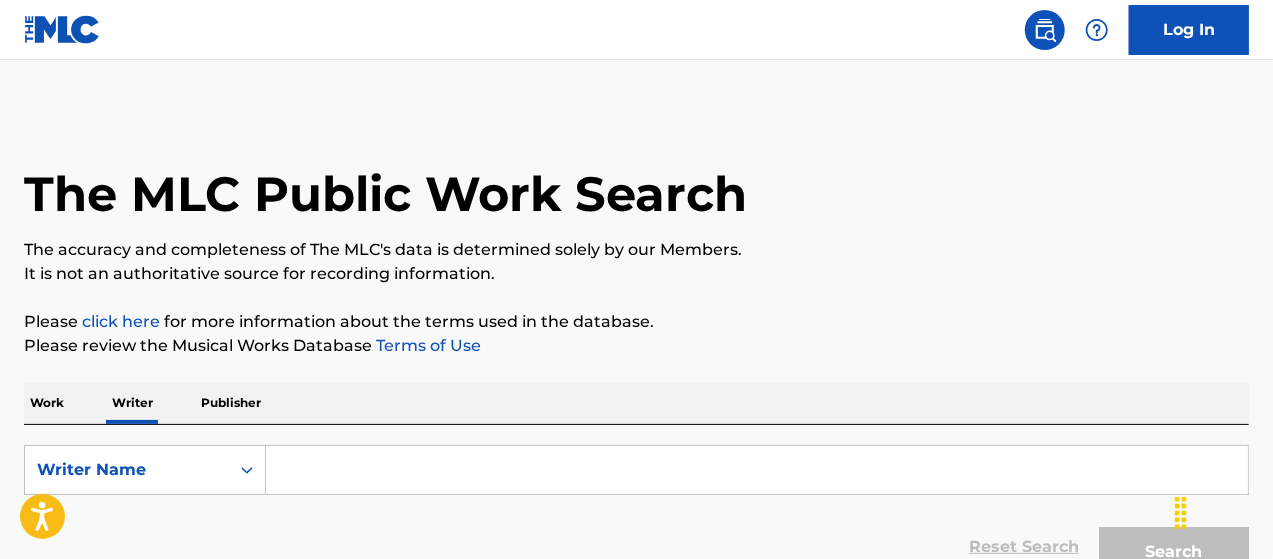 click on "Publisher" at bounding box center (231, 403) 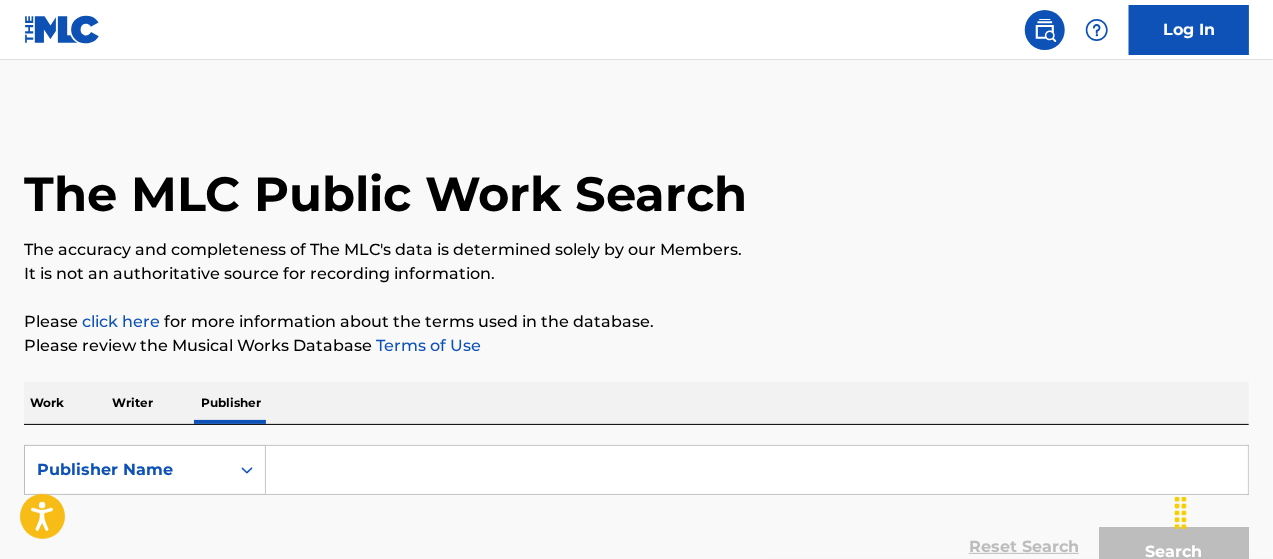 click on "Writer" at bounding box center [132, 403] 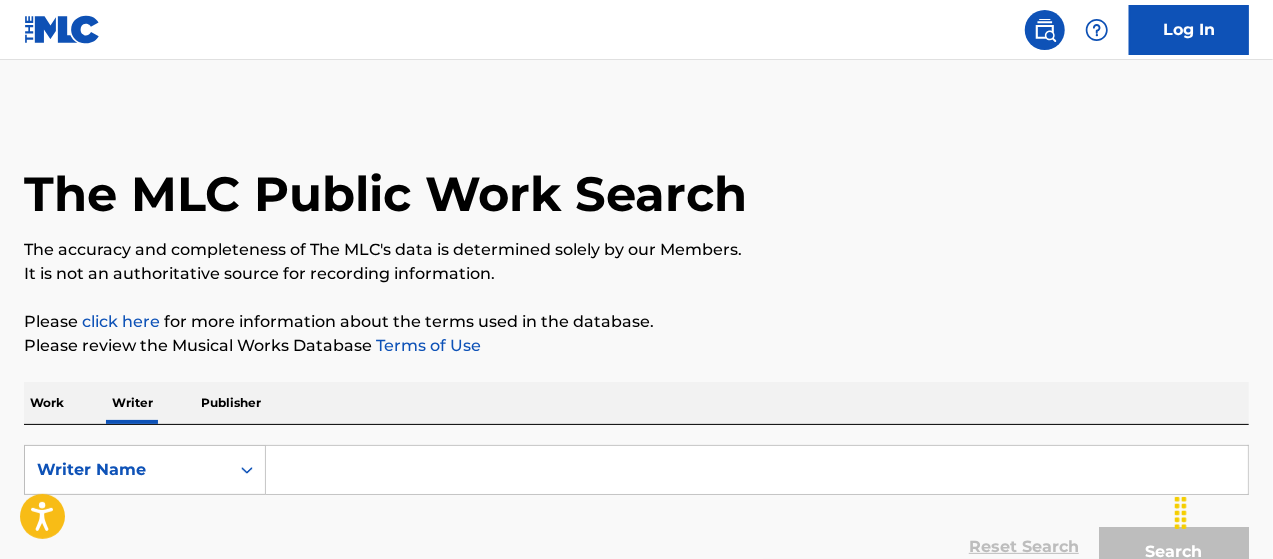 click at bounding box center (757, 470) 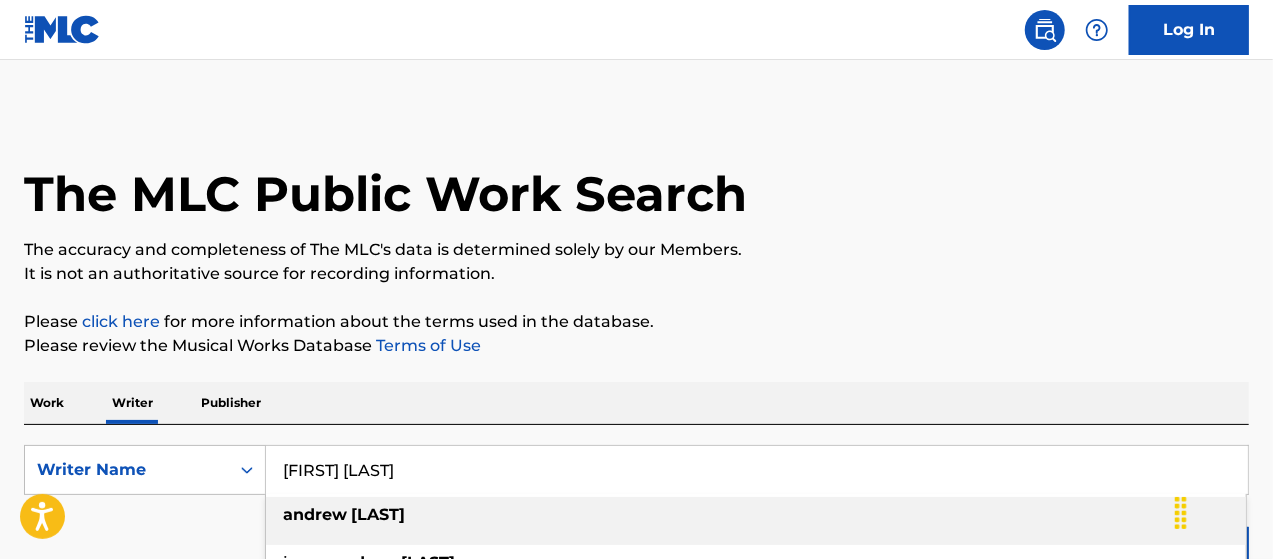 type on "[FIRST] [LAST]" 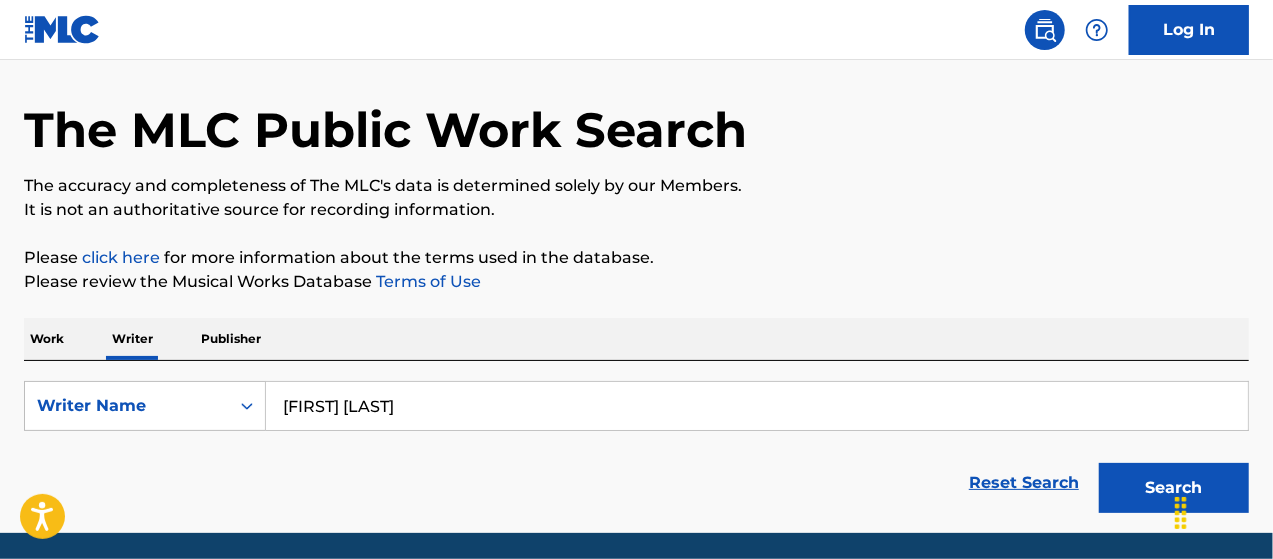 scroll, scrollTop: 133, scrollLeft: 0, axis: vertical 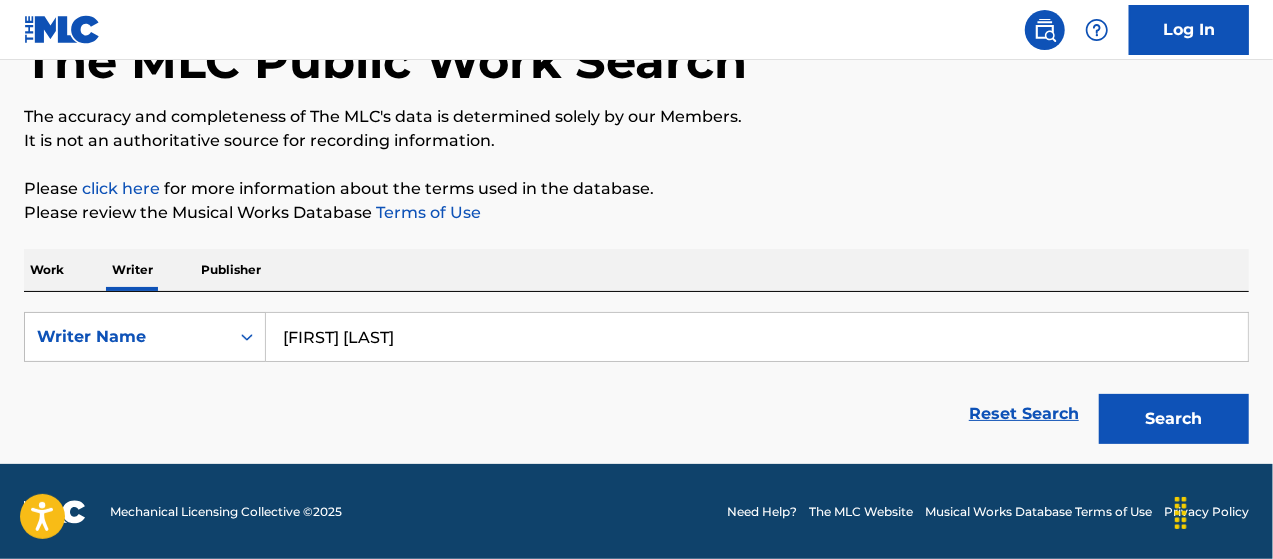 click on "Search" at bounding box center [1174, 419] 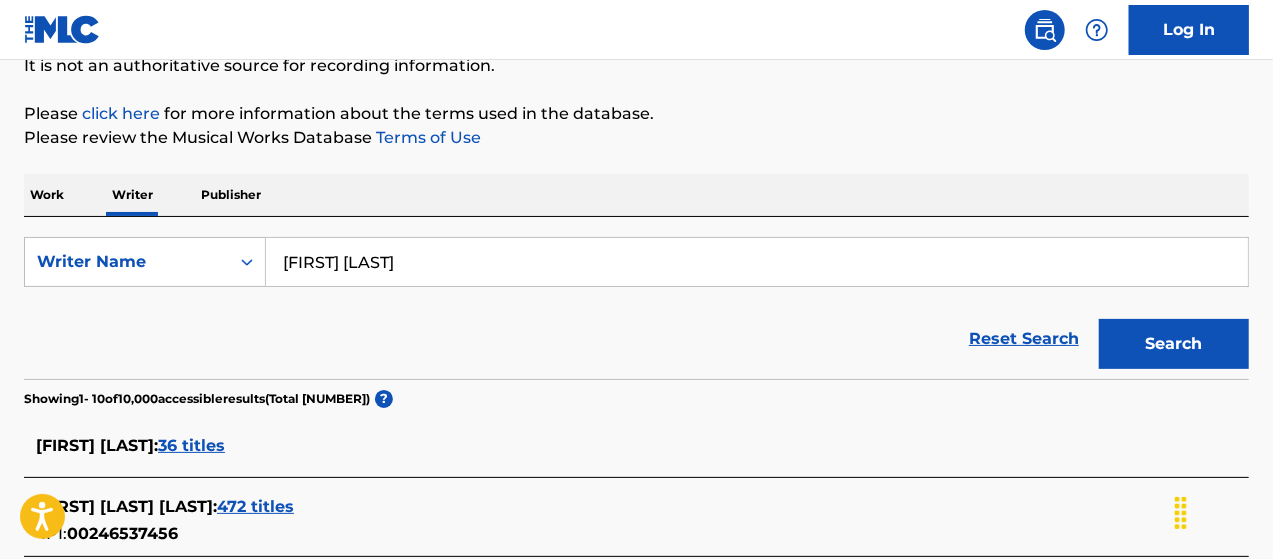scroll, scrollTop: 400, scrollLeft: 0, axis: vertical 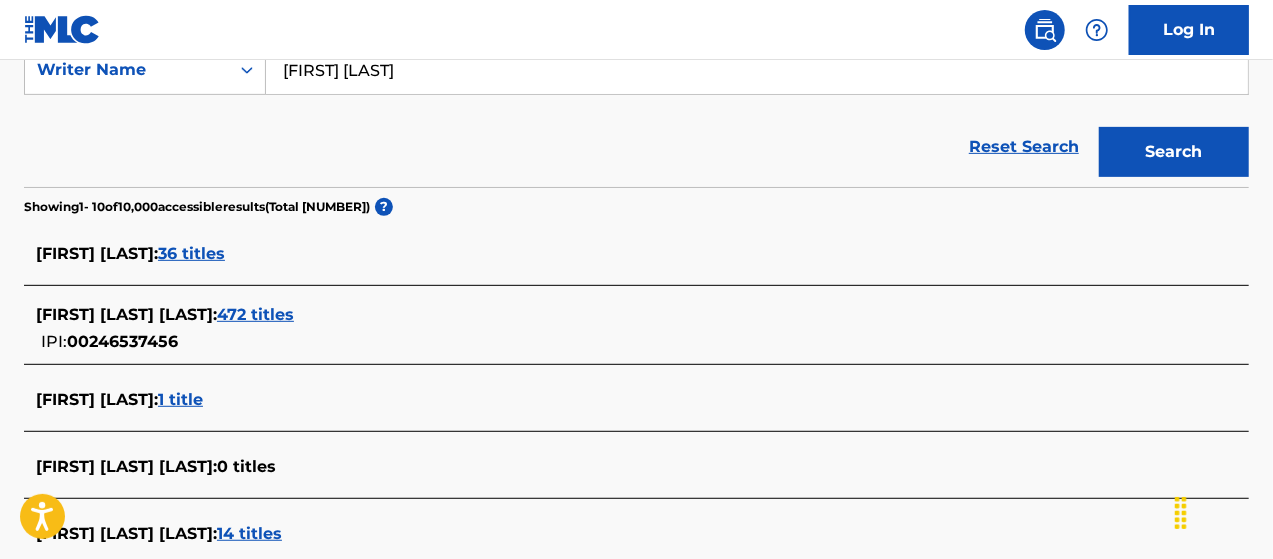click on "472 titles" at bounding box center (255, 314) 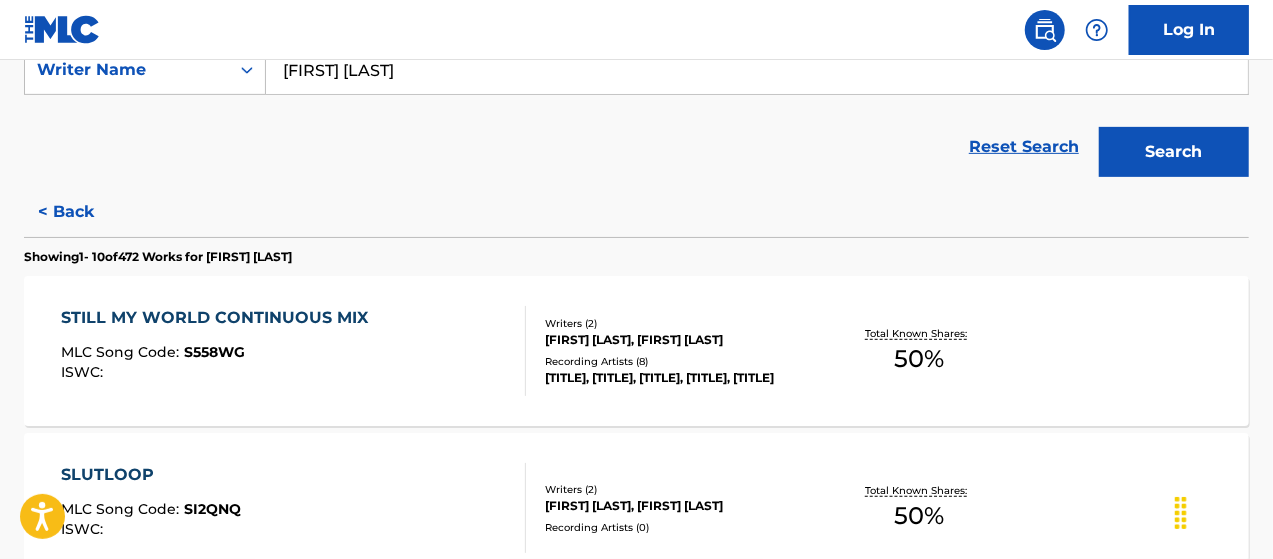 click on "[TITLE], [TITLE], [TITLE], [TITLE], [TITLE]" at bounding box center [681, 378] 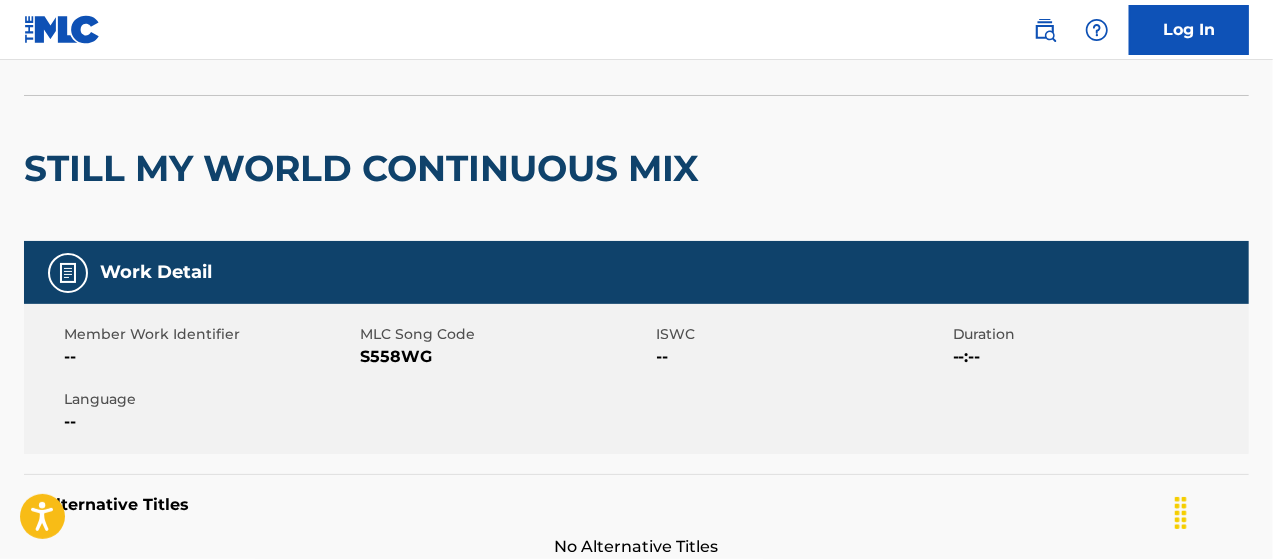 scroll, scrollTop: 0, scrollLeft: 0, axis: both 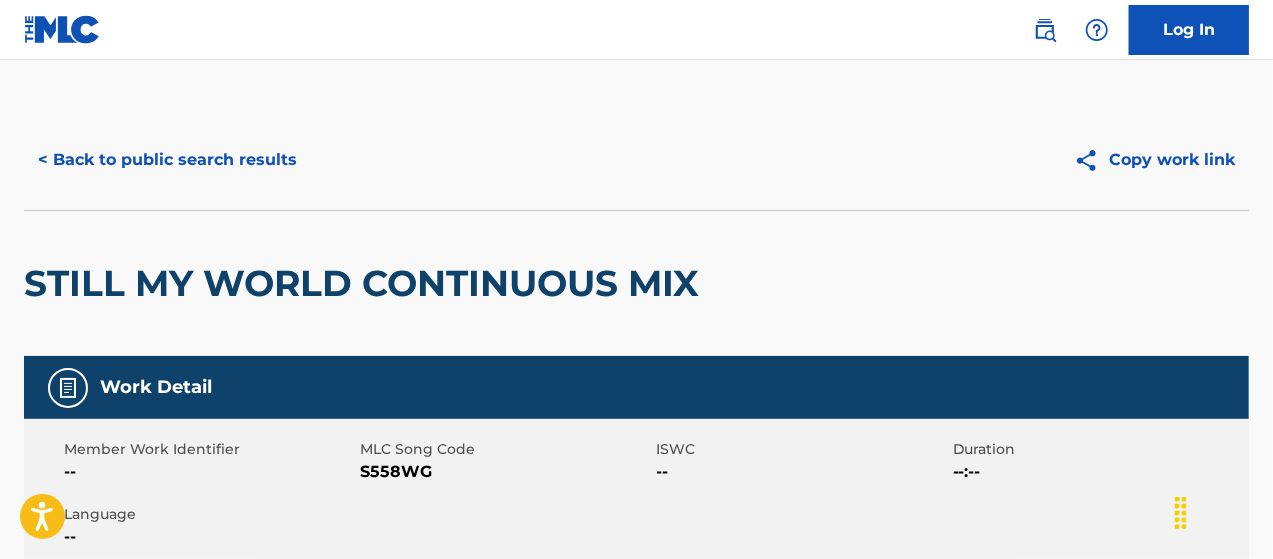 drag, startPoint x: 558, startPoint y: 62, endPoint x: 566, endPoint y: 53, distance: 12.0415945 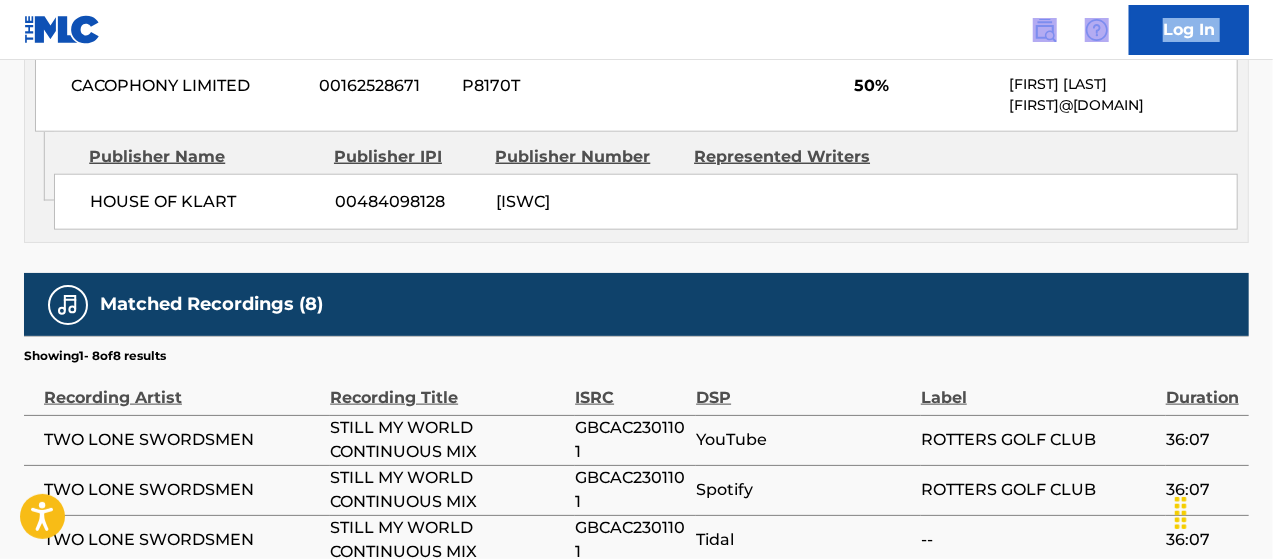 scroll, scrollTop: 833, scrollLeft: 0, axis: vertical 